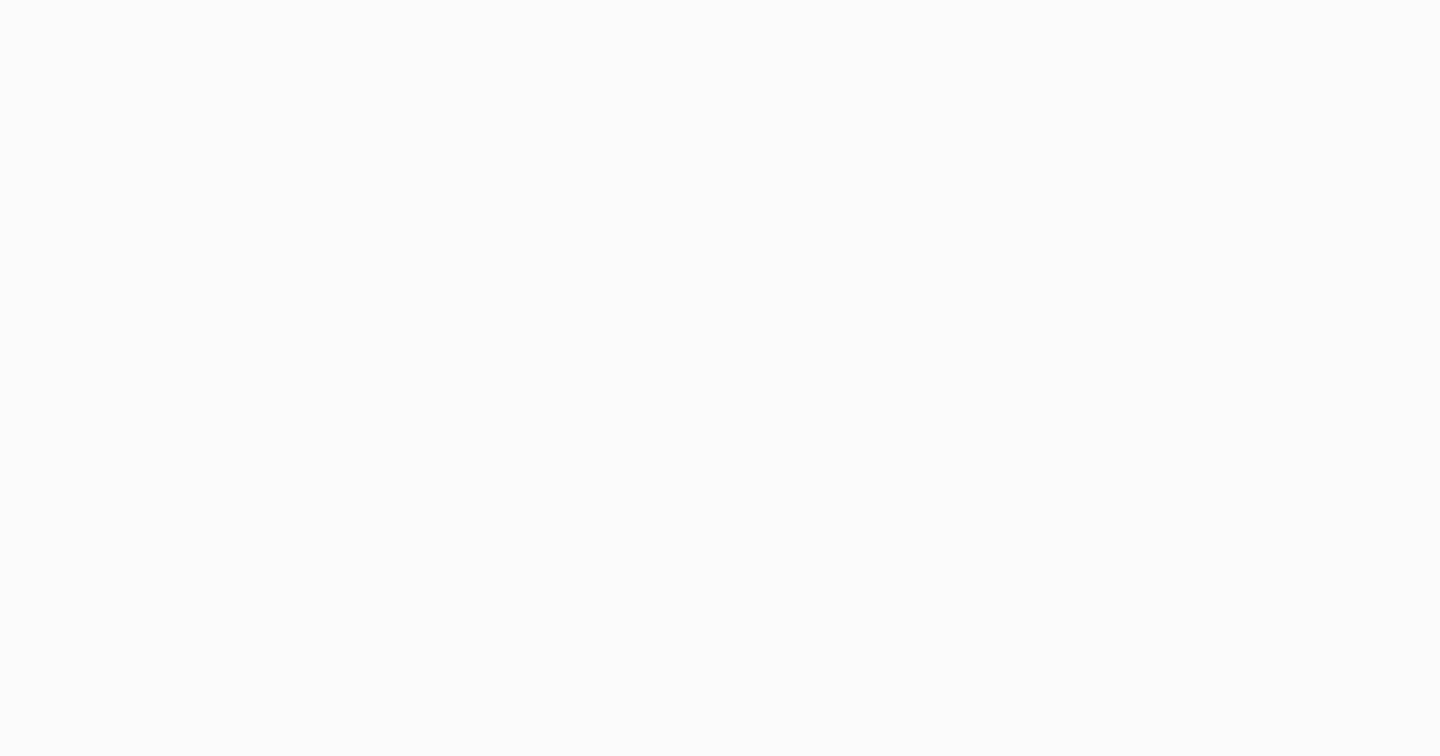 scroll, scrollTop: 0, scrollLeft: 0, axis: both 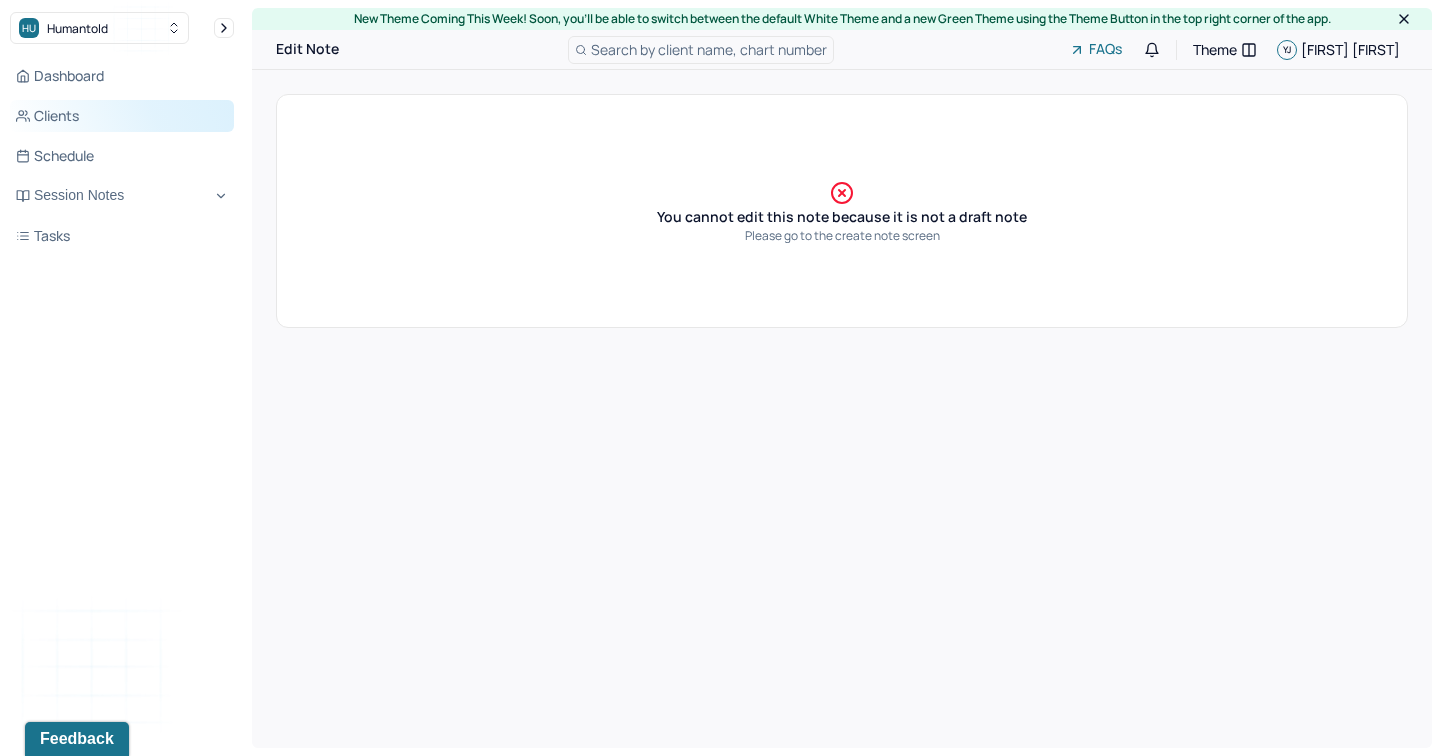 click on "Clients" at bounding box center (122, 116) 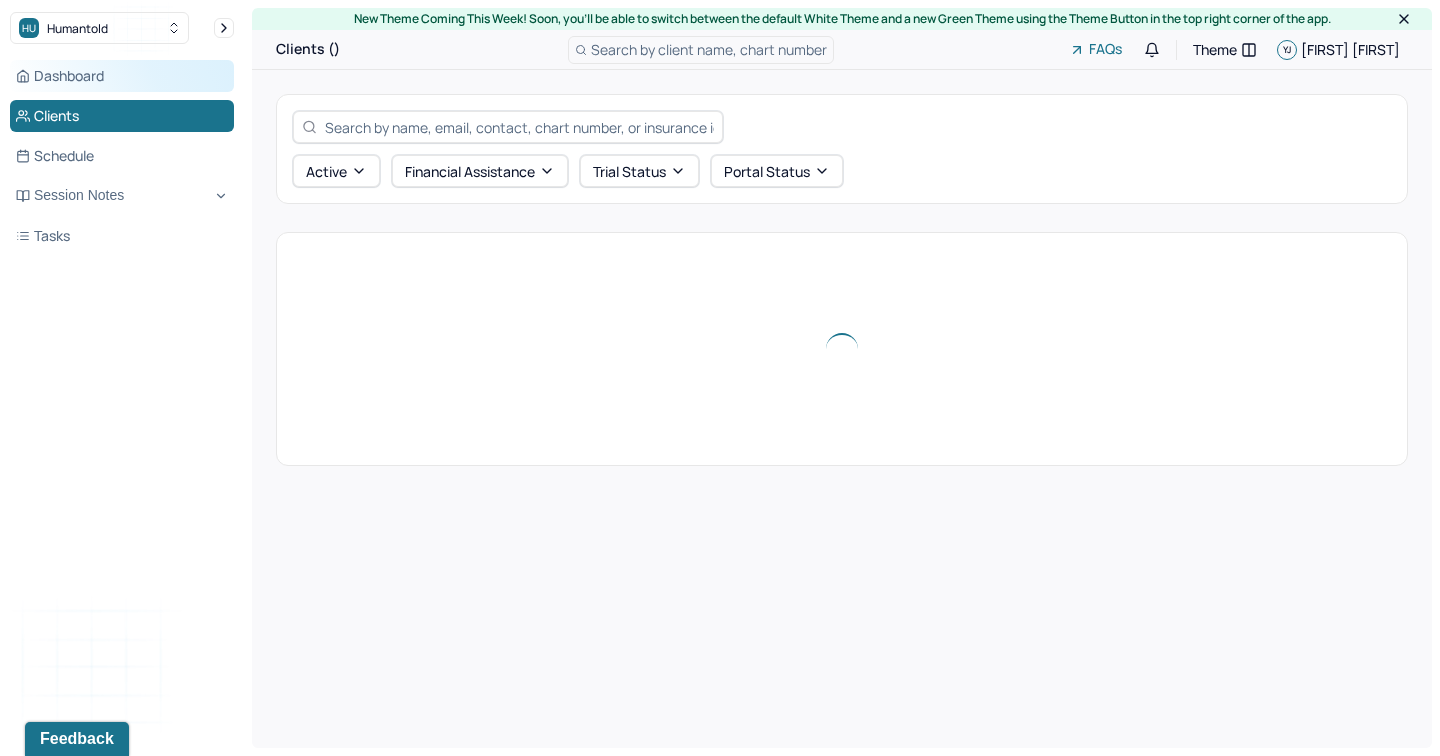 click on "Dashboard" at bounding box center [122, 76] 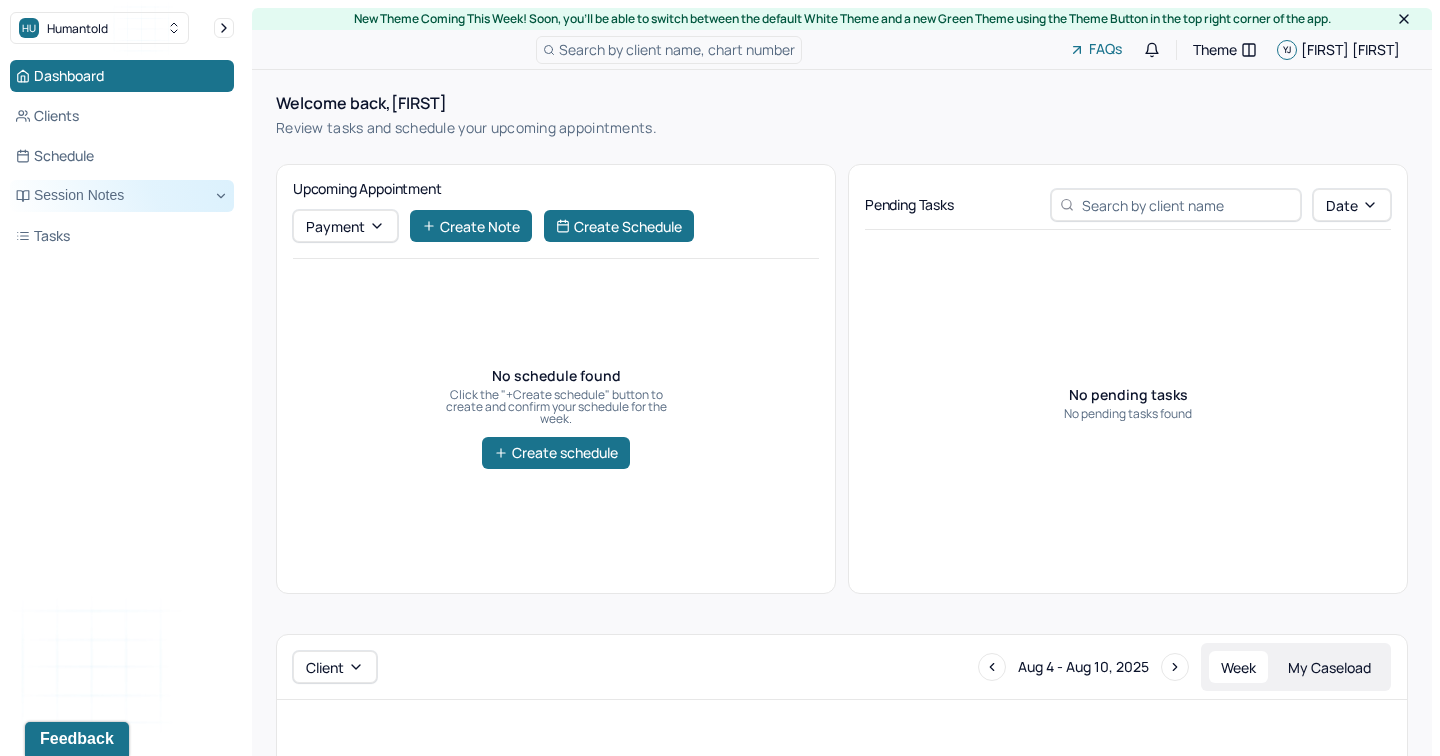 click on "Session Notes" at bounding box center (122, 196) 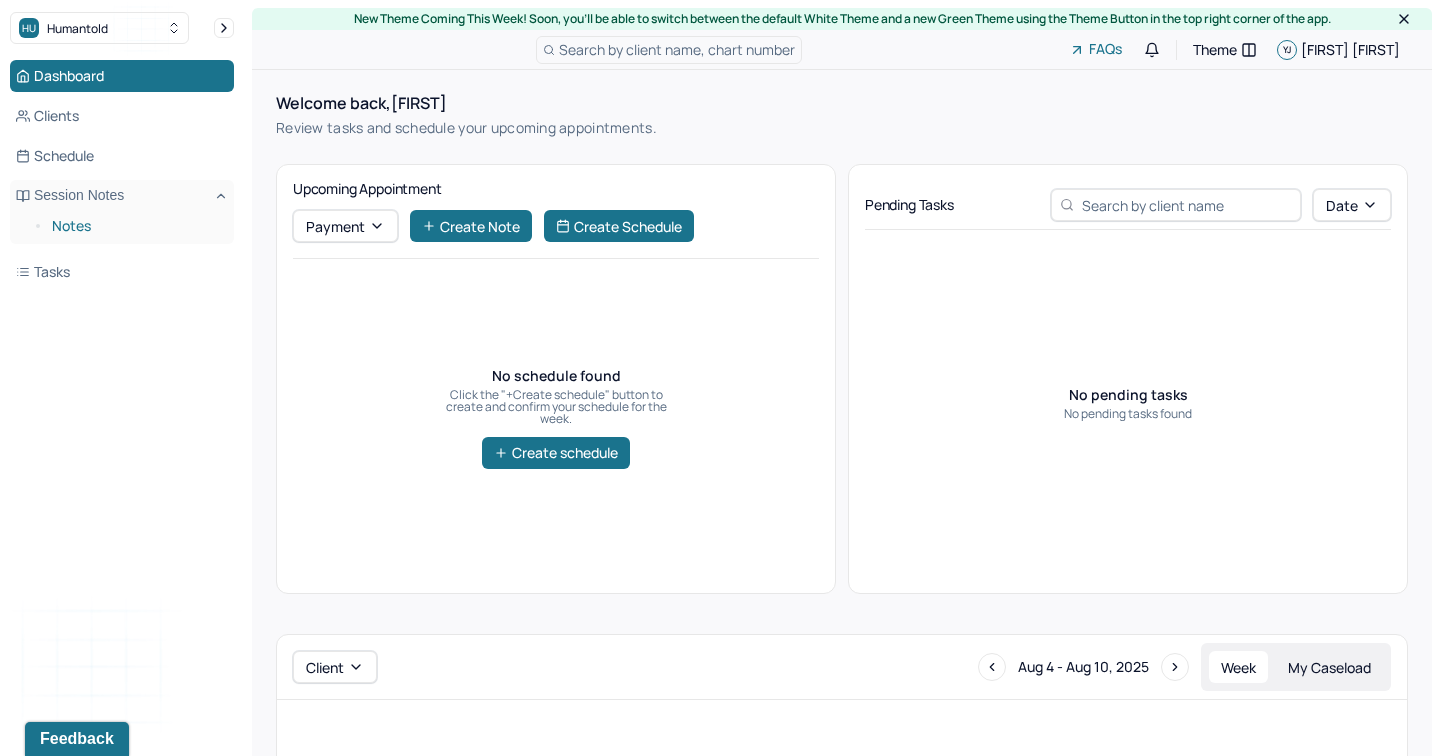 click on "Notes" at bounding box center [135, 226] 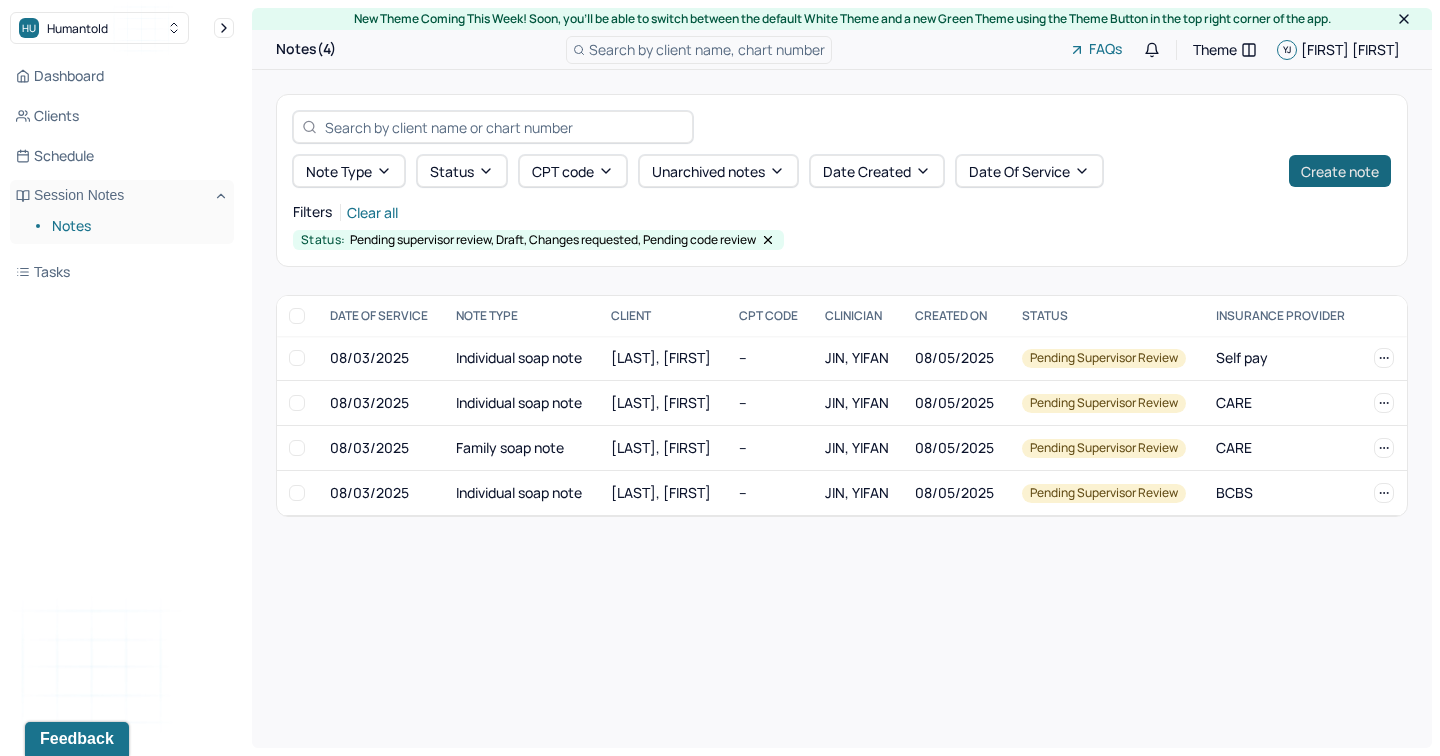 click on "Create note" at bounding box center (1340, 171) 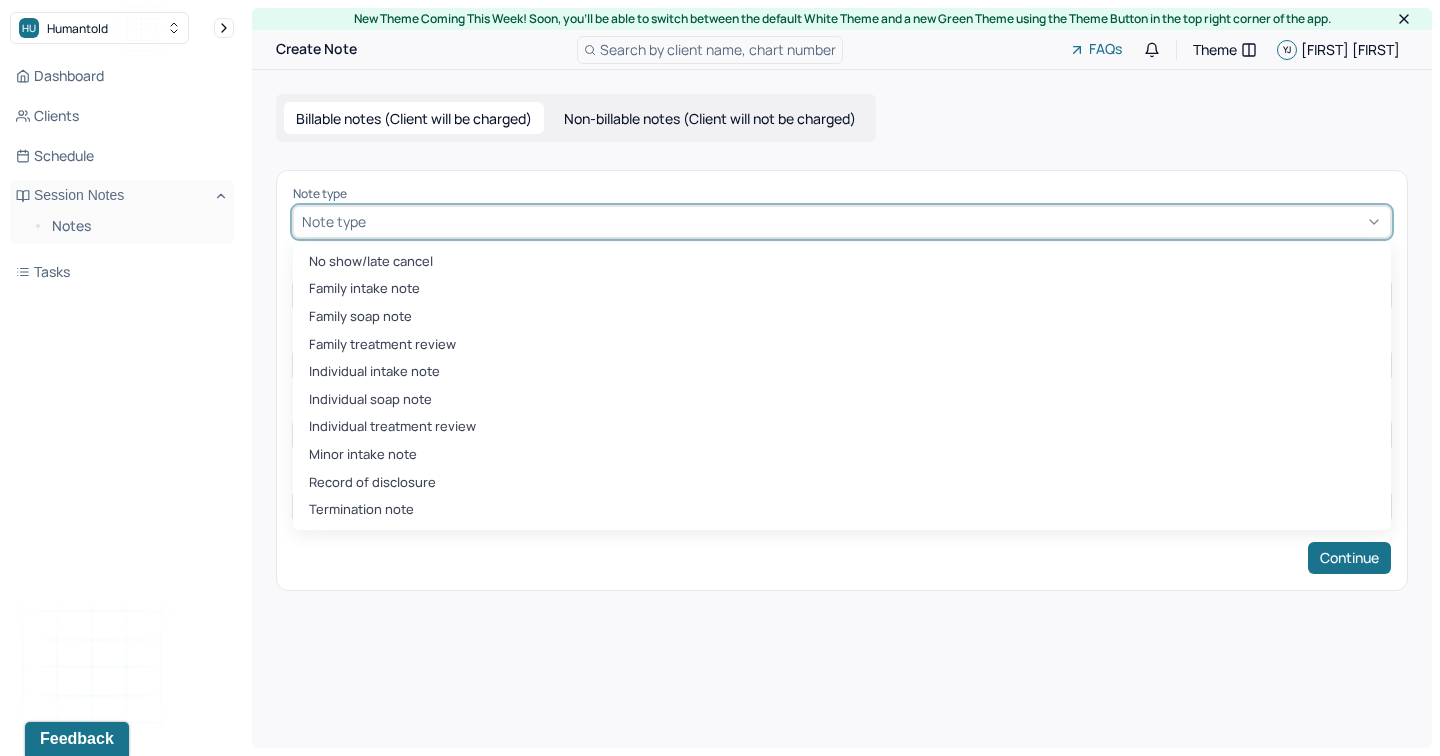 click at bounding box center [876, 221] 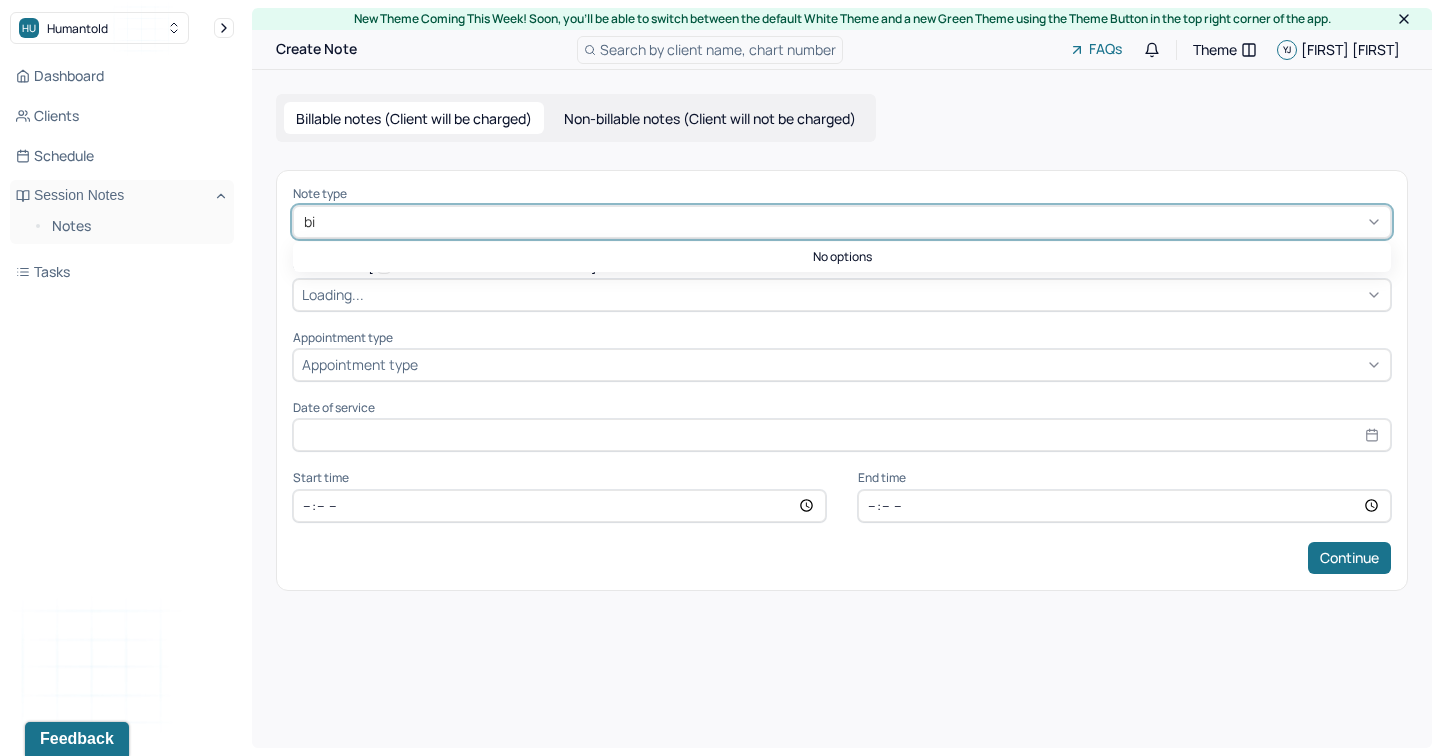 type on "b" 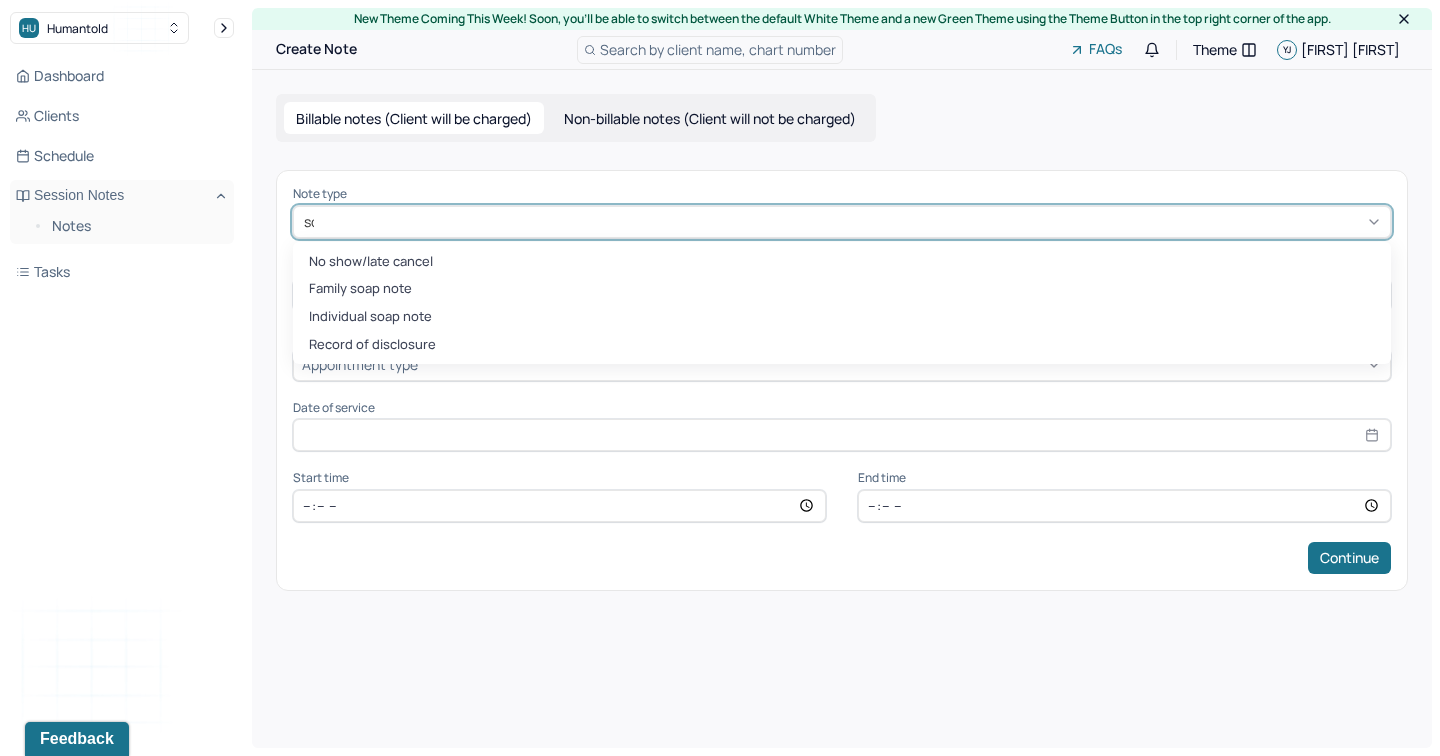 type on "soap" 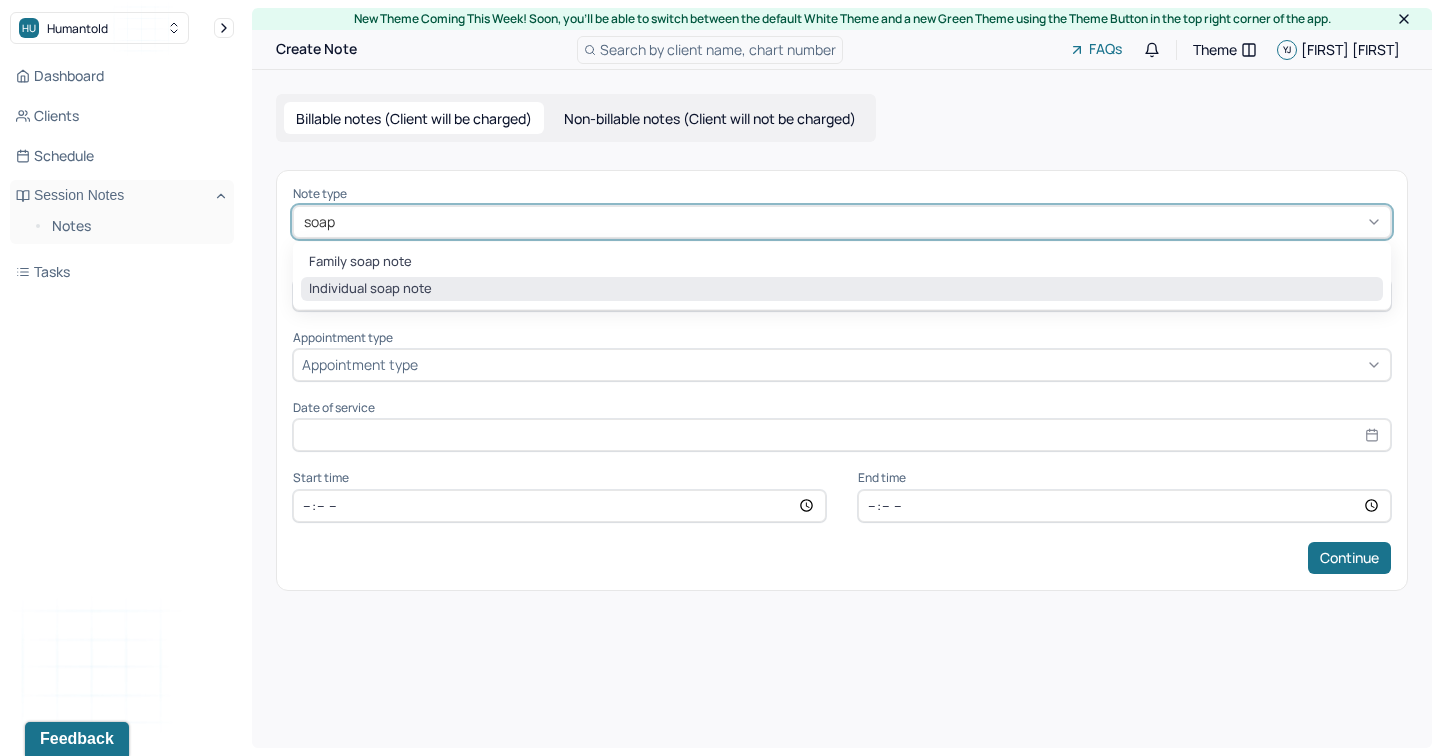 click on "Individual soap note" at bounding box center [842, 289] 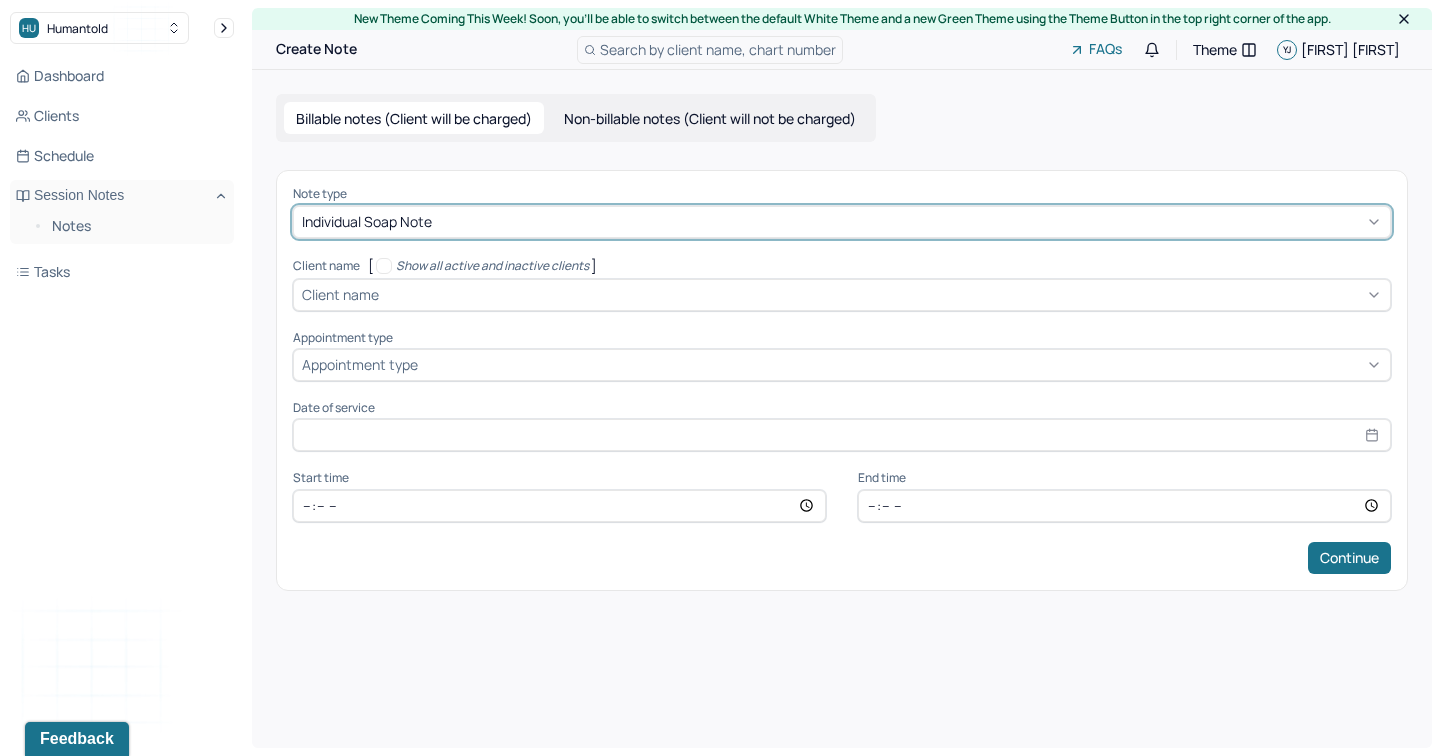click on "Client name" at bounding box center [842, 295] 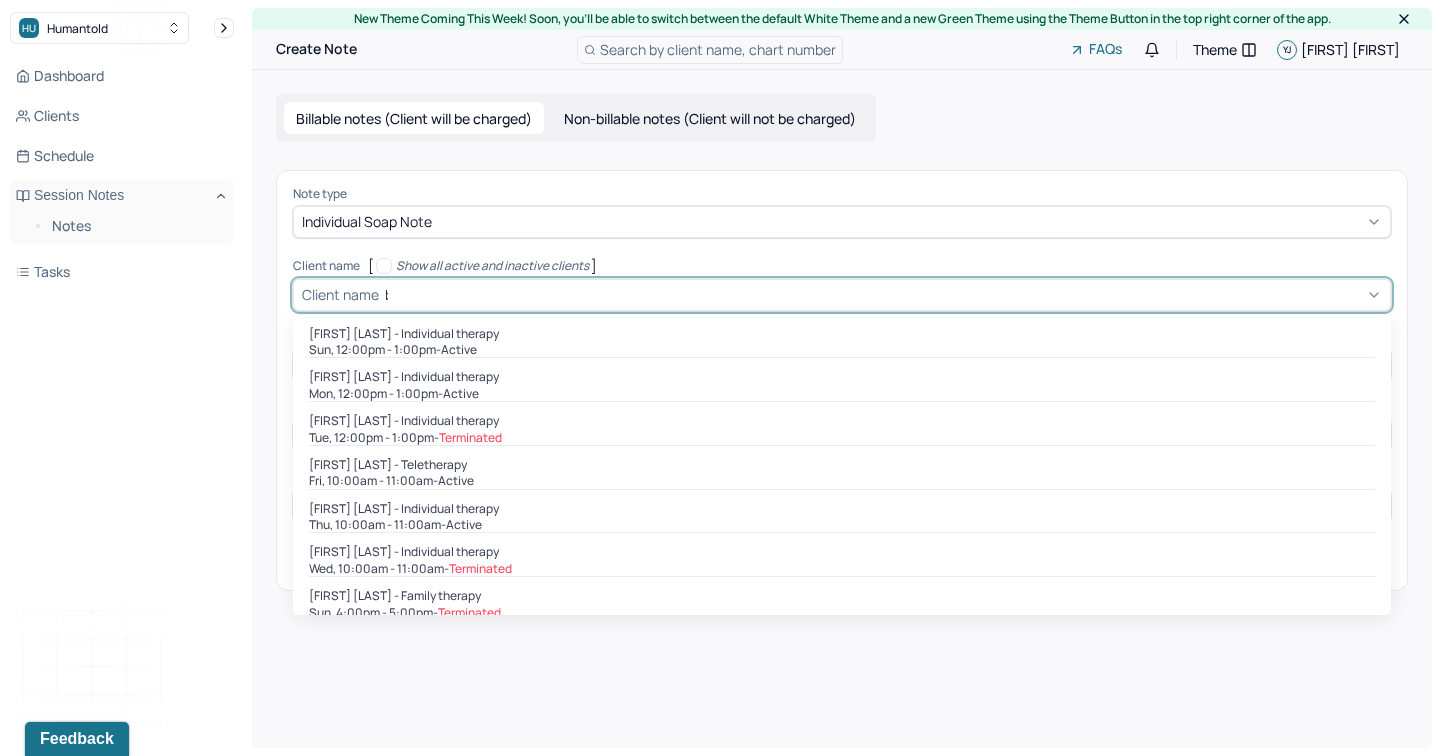 type on "bin" 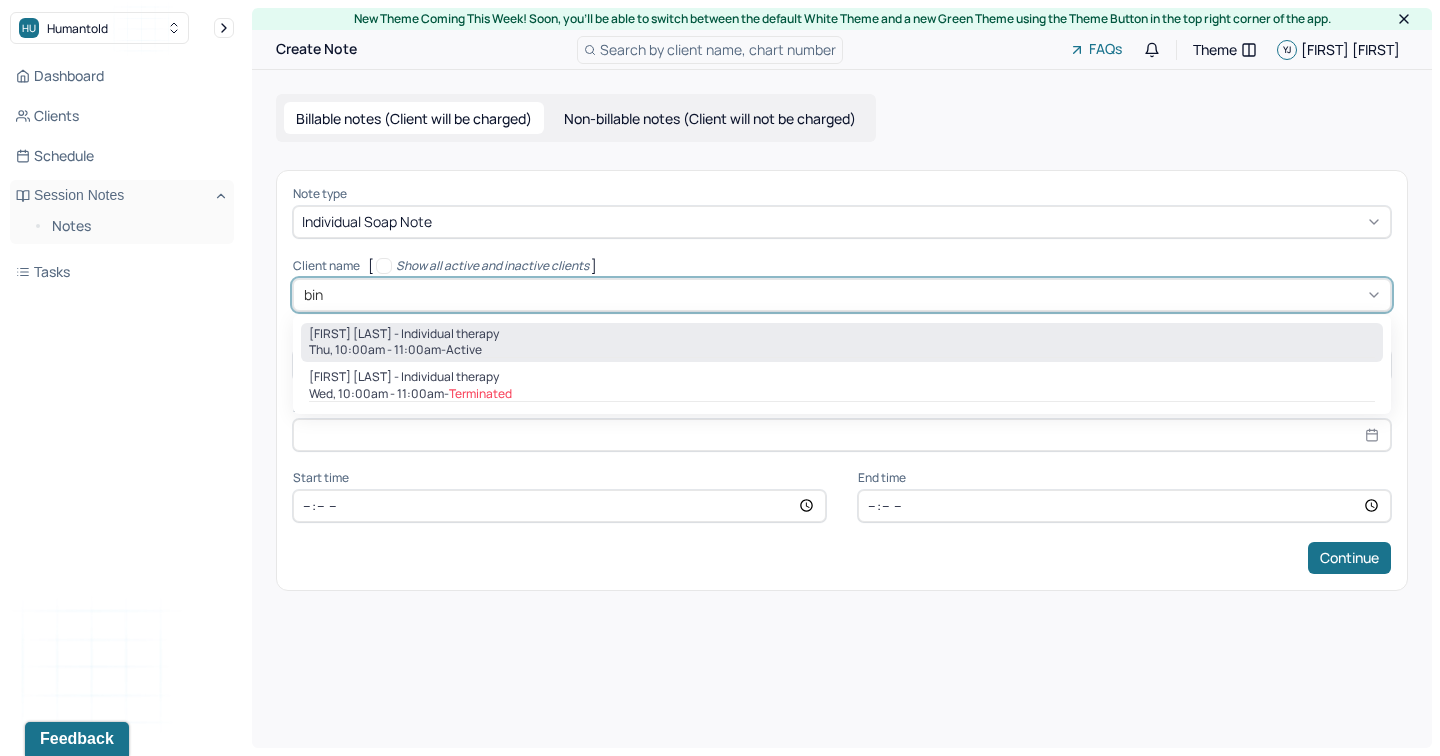 click on "active" at bounding box center (464, 350) 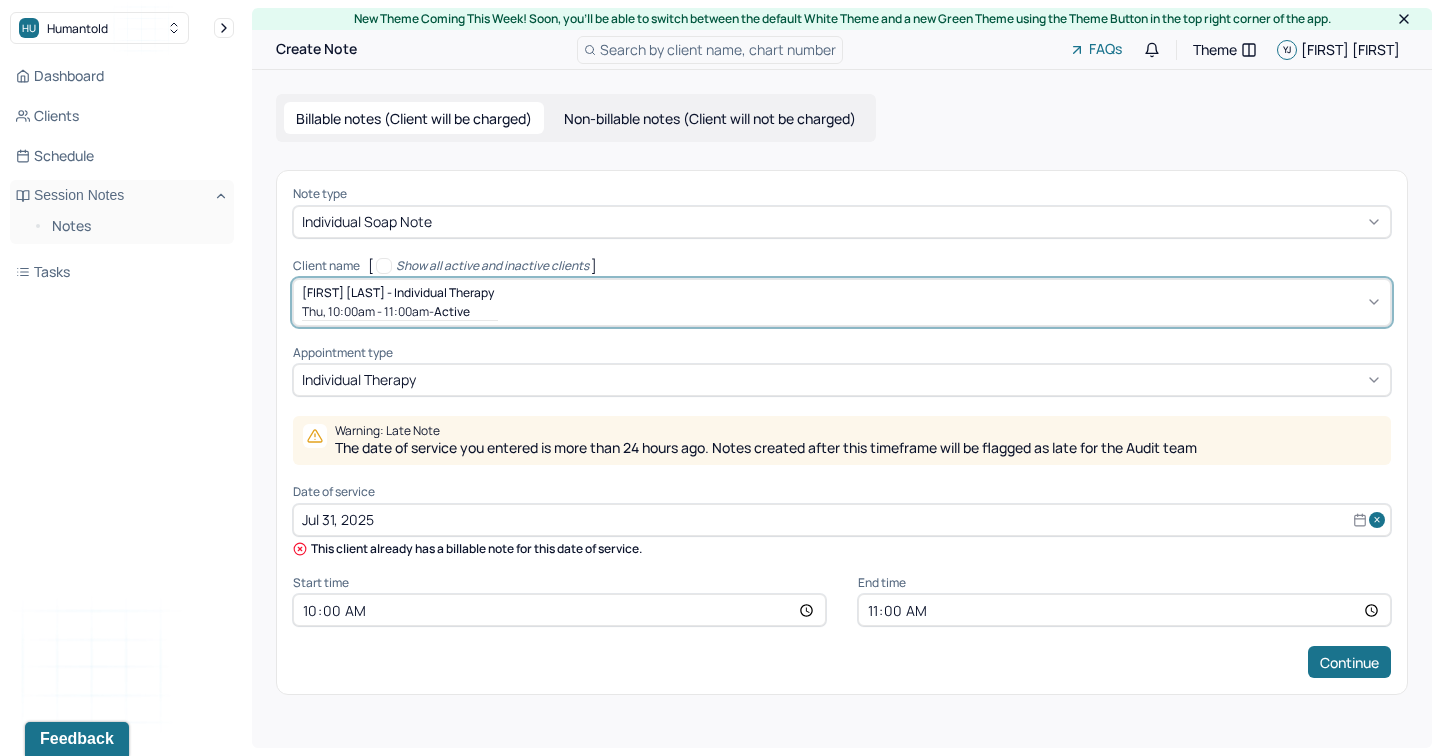 click on "Jul 31, 2025" at bounding box center [842, 520] 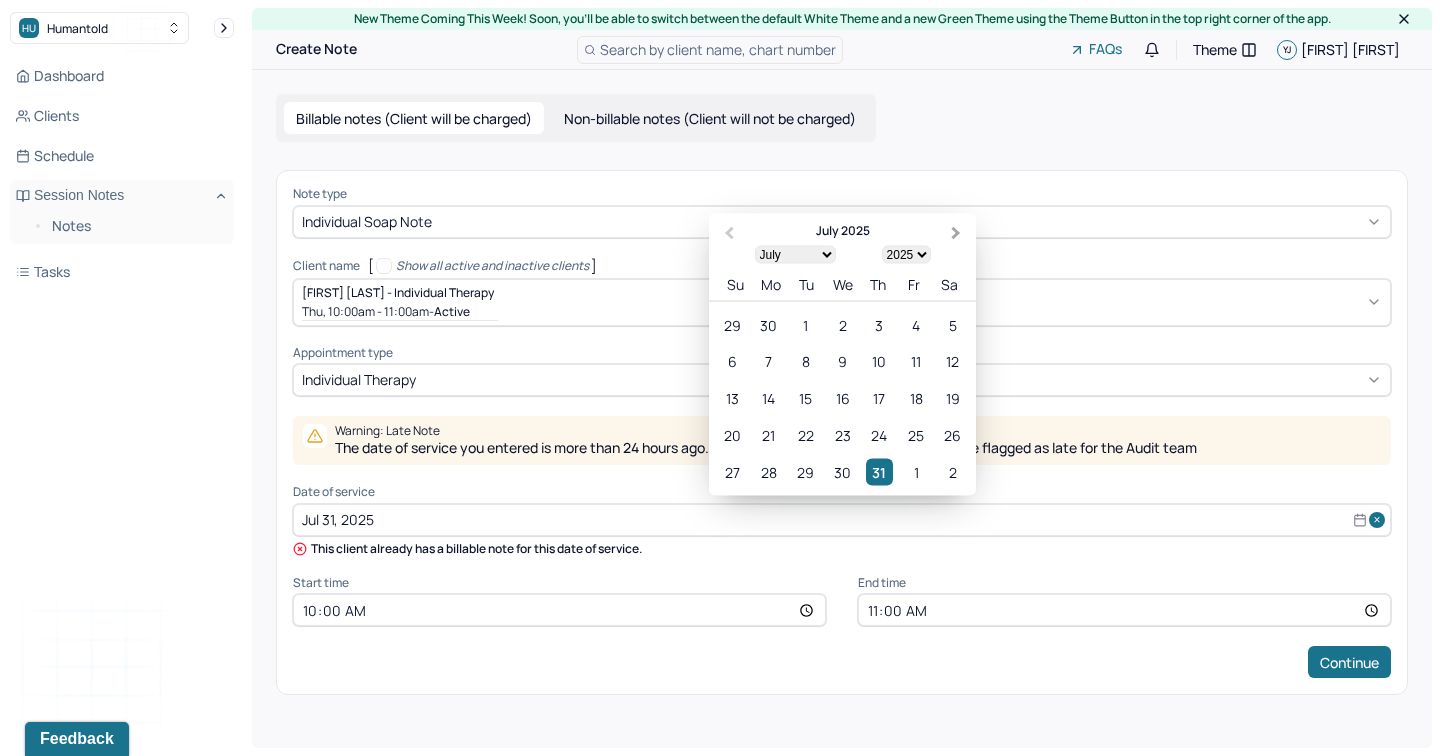 click on "Next Month" at bounding box center (958, 234) 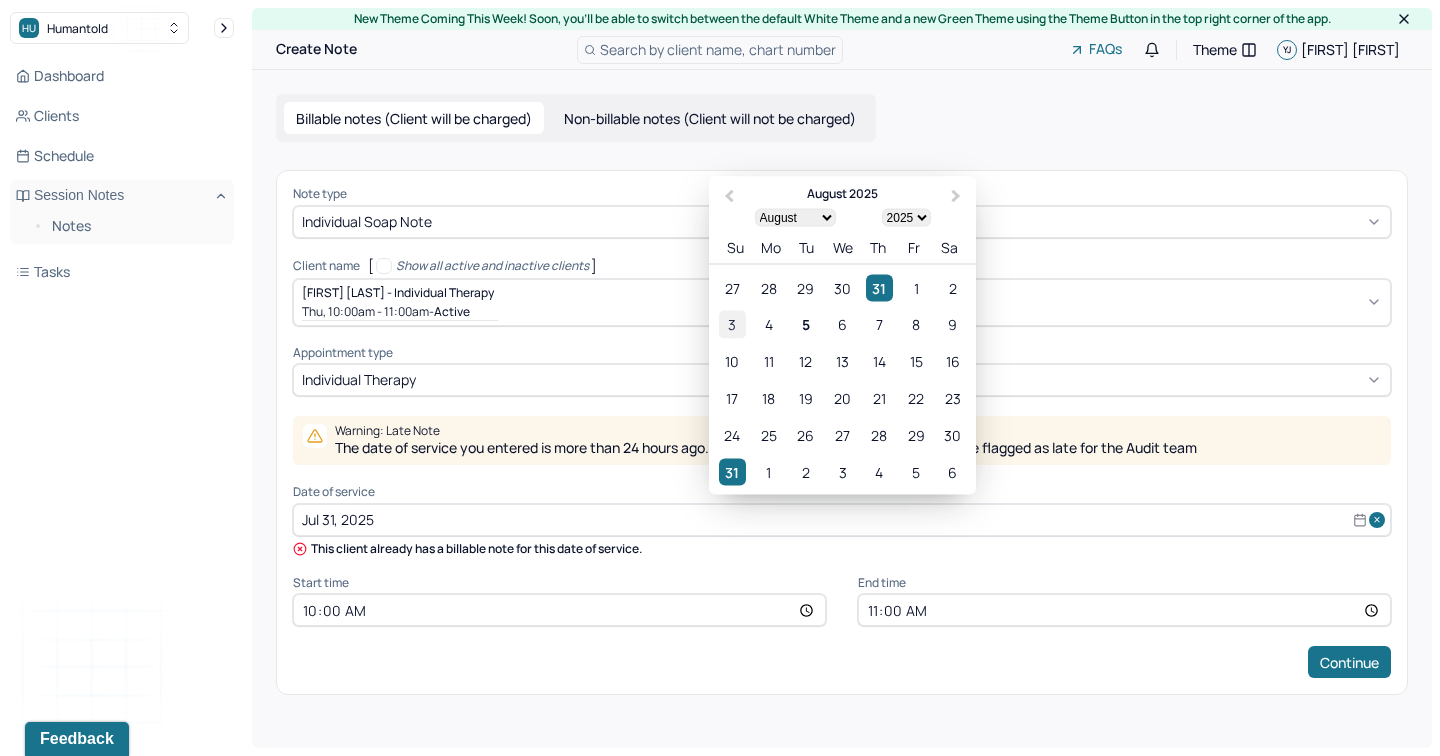 click on "3" at bounding box center (732, 324) 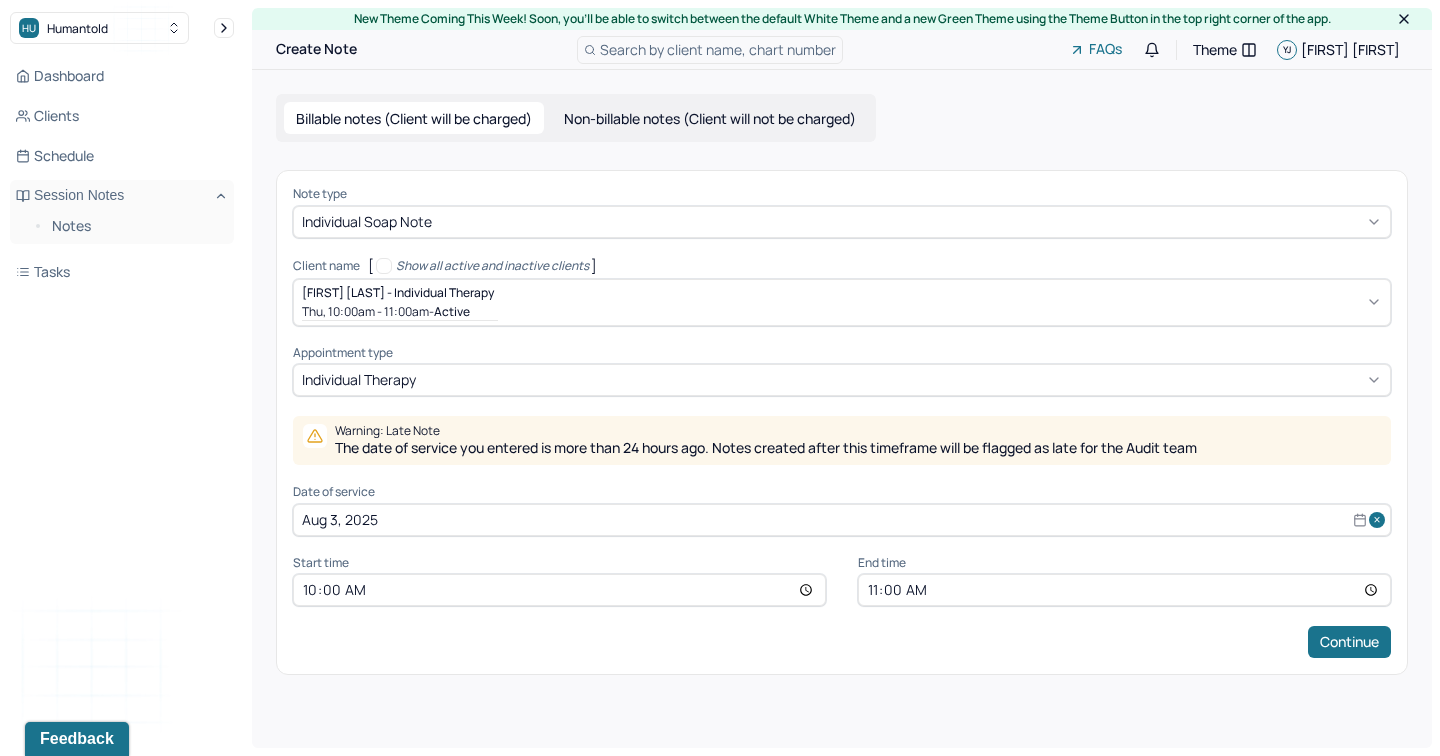 click on "10:00" at bounding box center (559, 590) 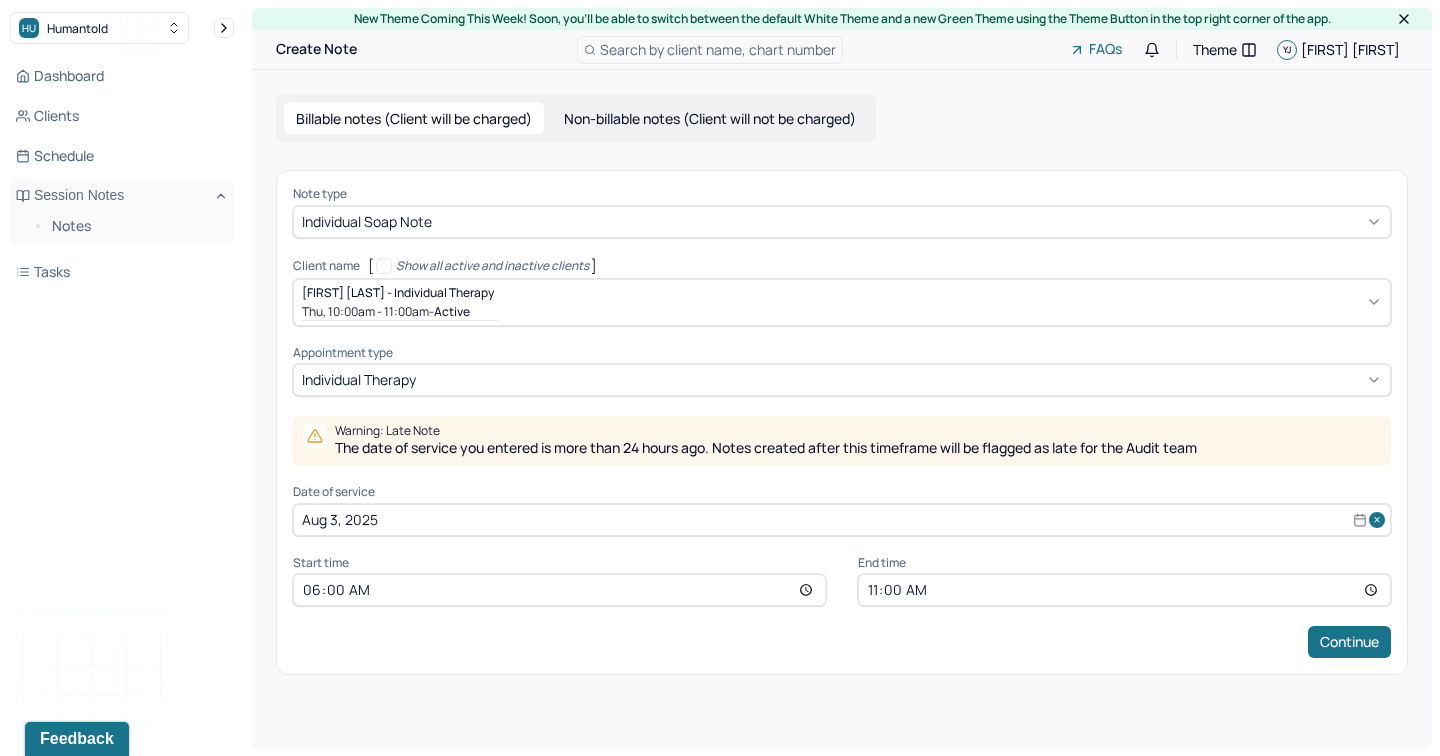 type on "18:00" 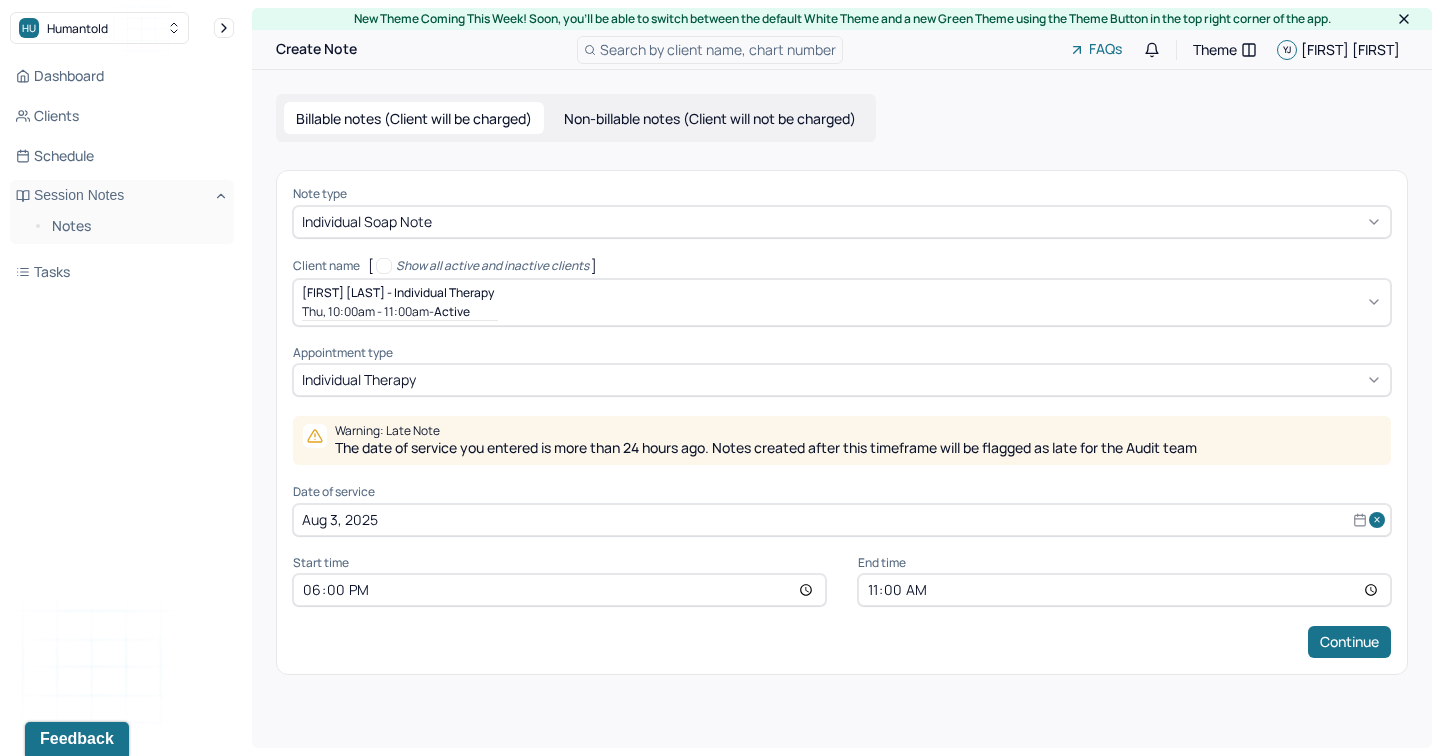 click on "11:00" at bounding box center [1124, 590] 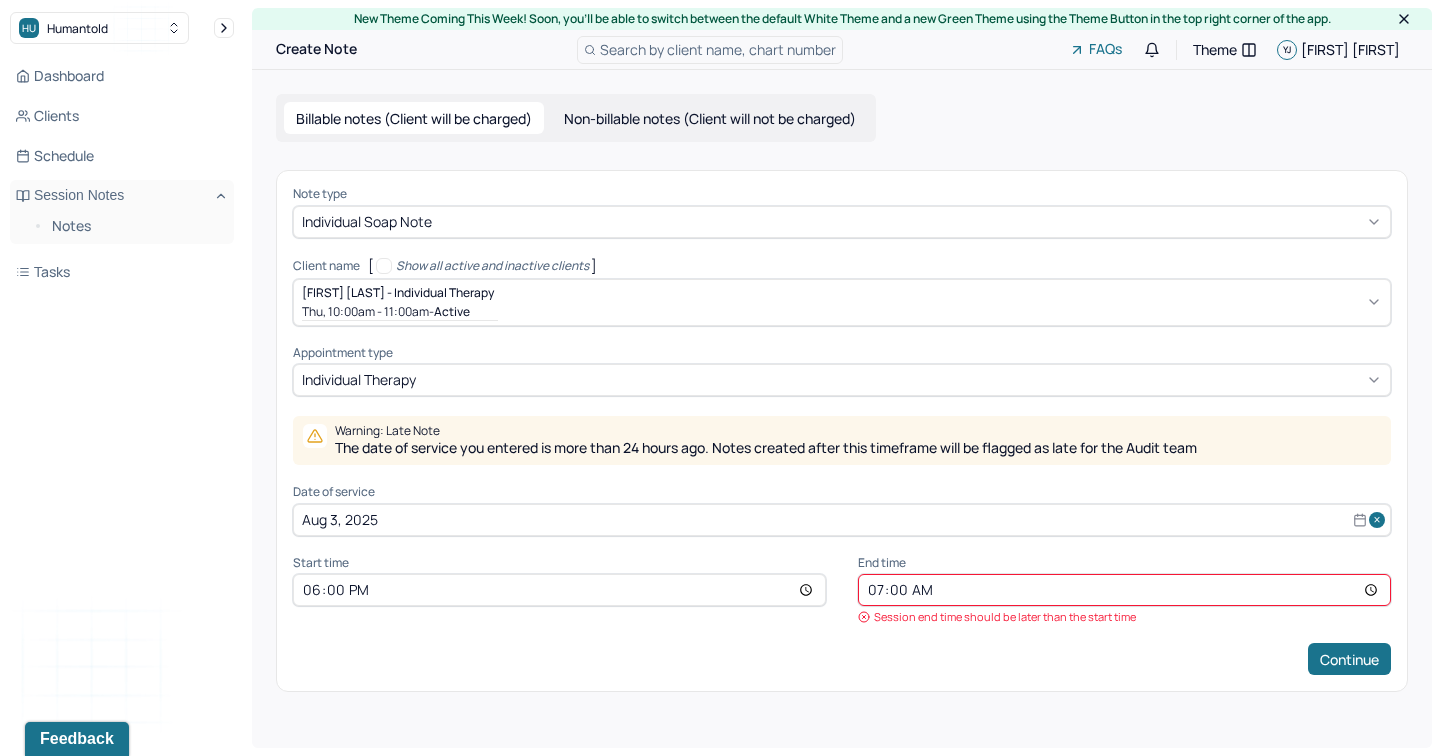type on "19:00" 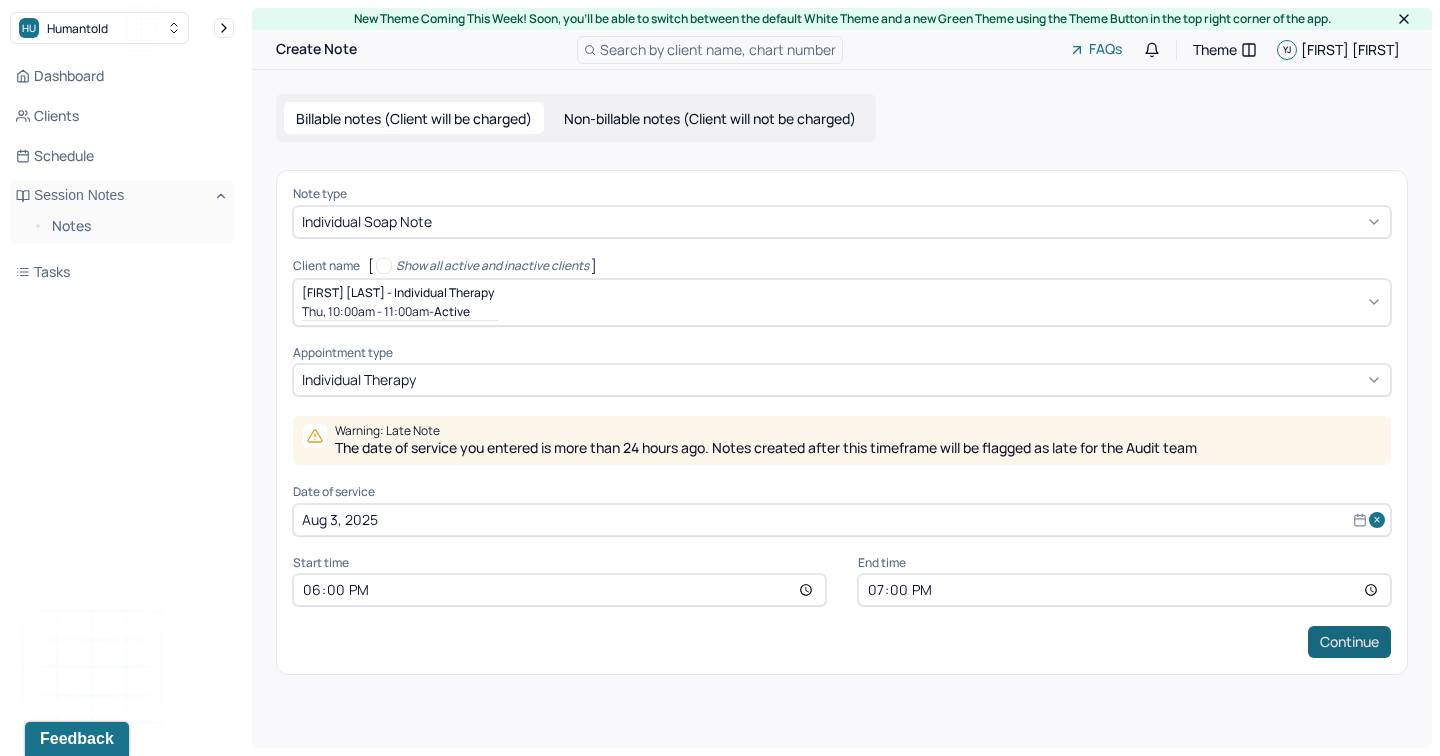 click on "Continue" at bounding box center (1349, 642) 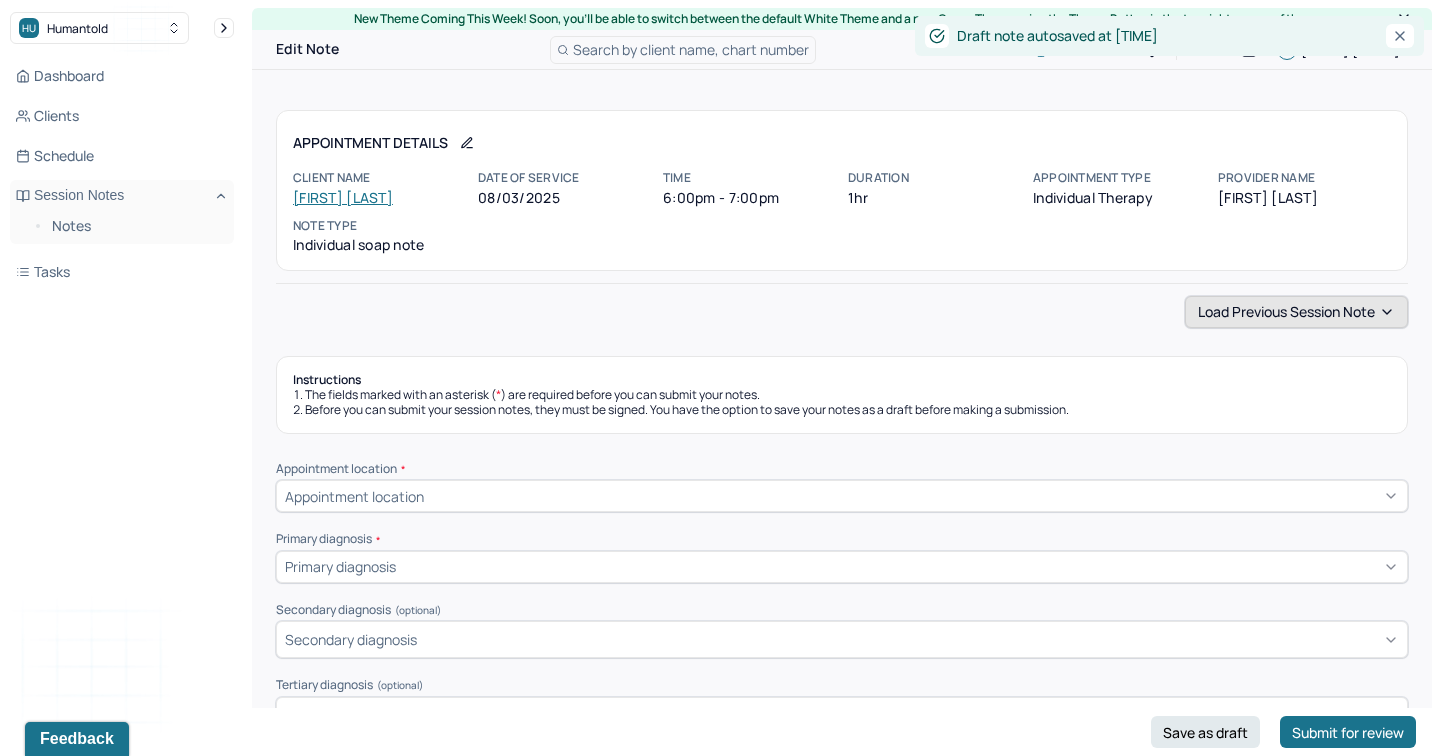 click on "Load previous session note" at bounding box center [1296, 312] 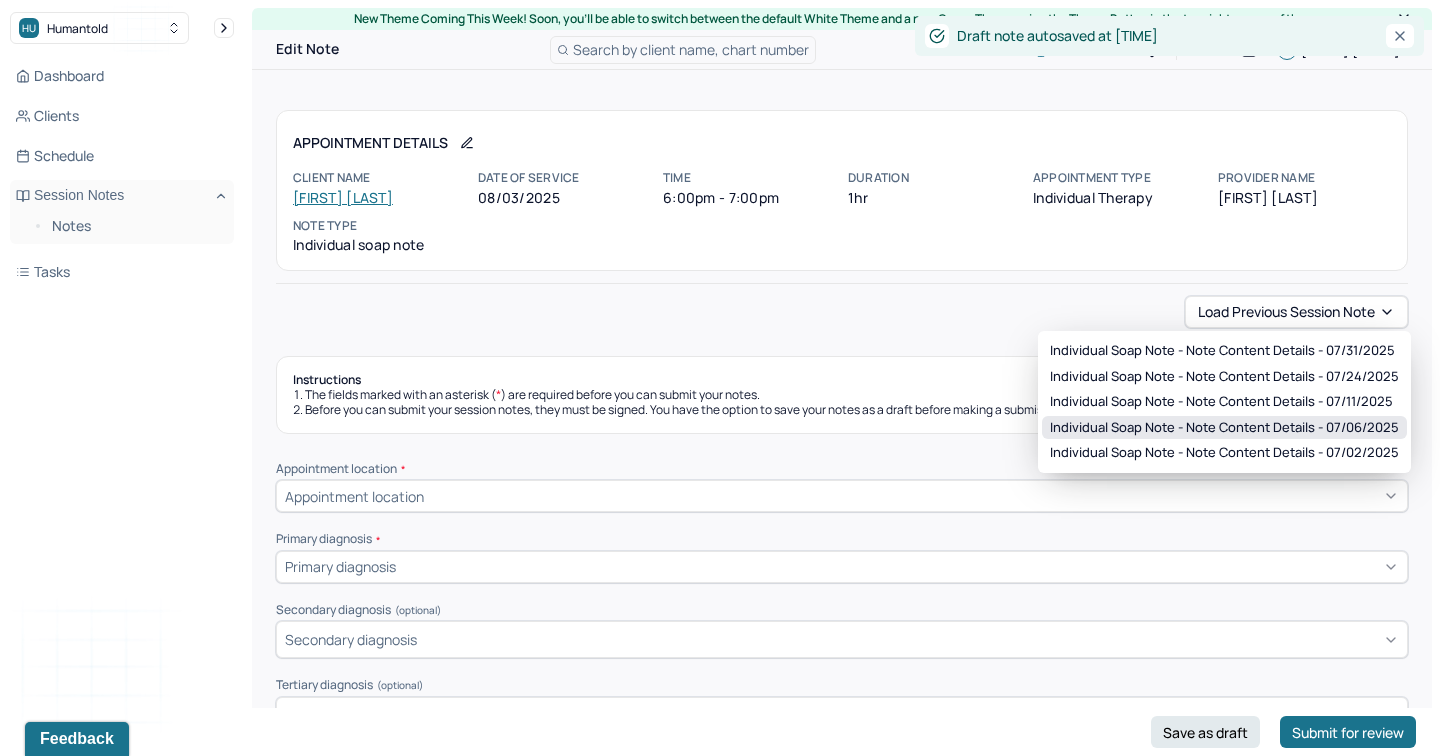 click on "Individual soap note   - Note content Details -   [DATE]" at bounding box center (1224, 428) 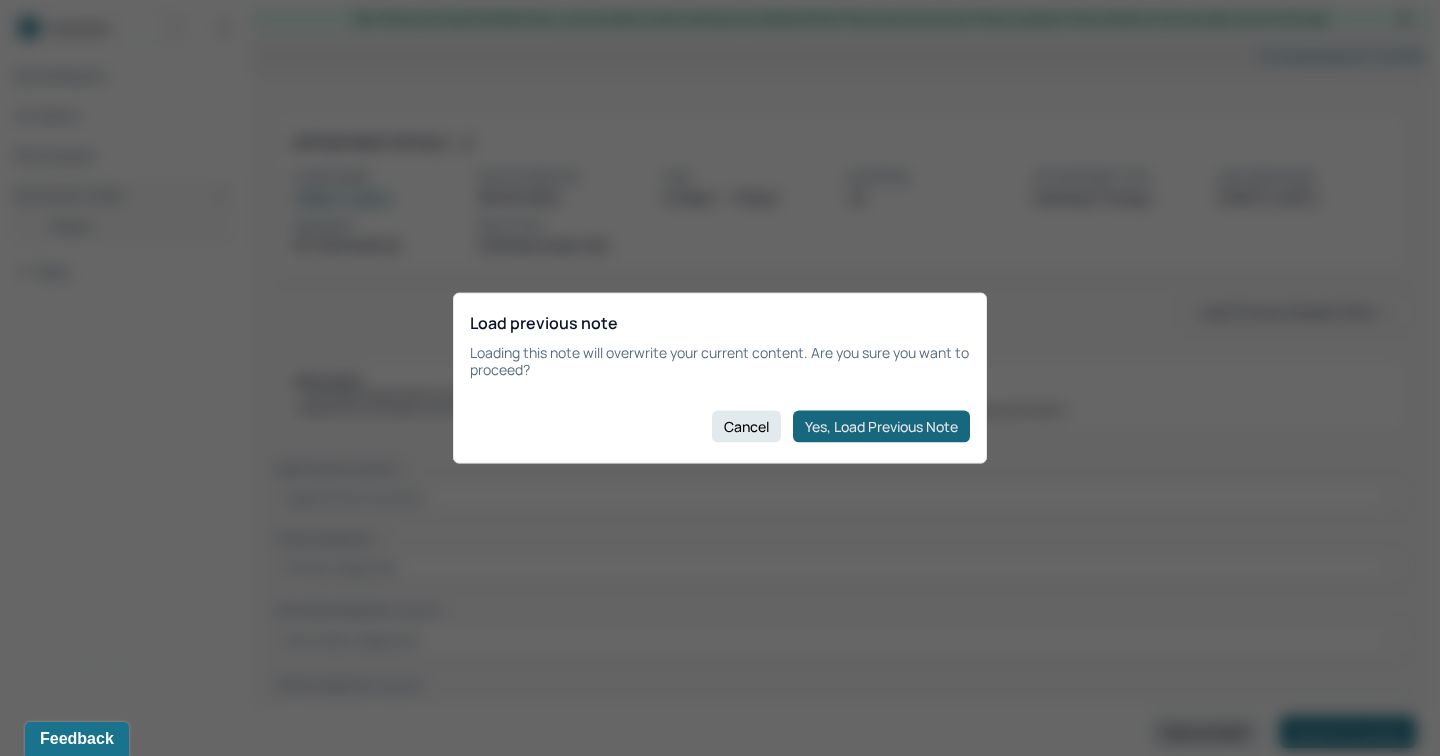 click on "Yes, Load Previous Note" at bounding box center [881, 426] 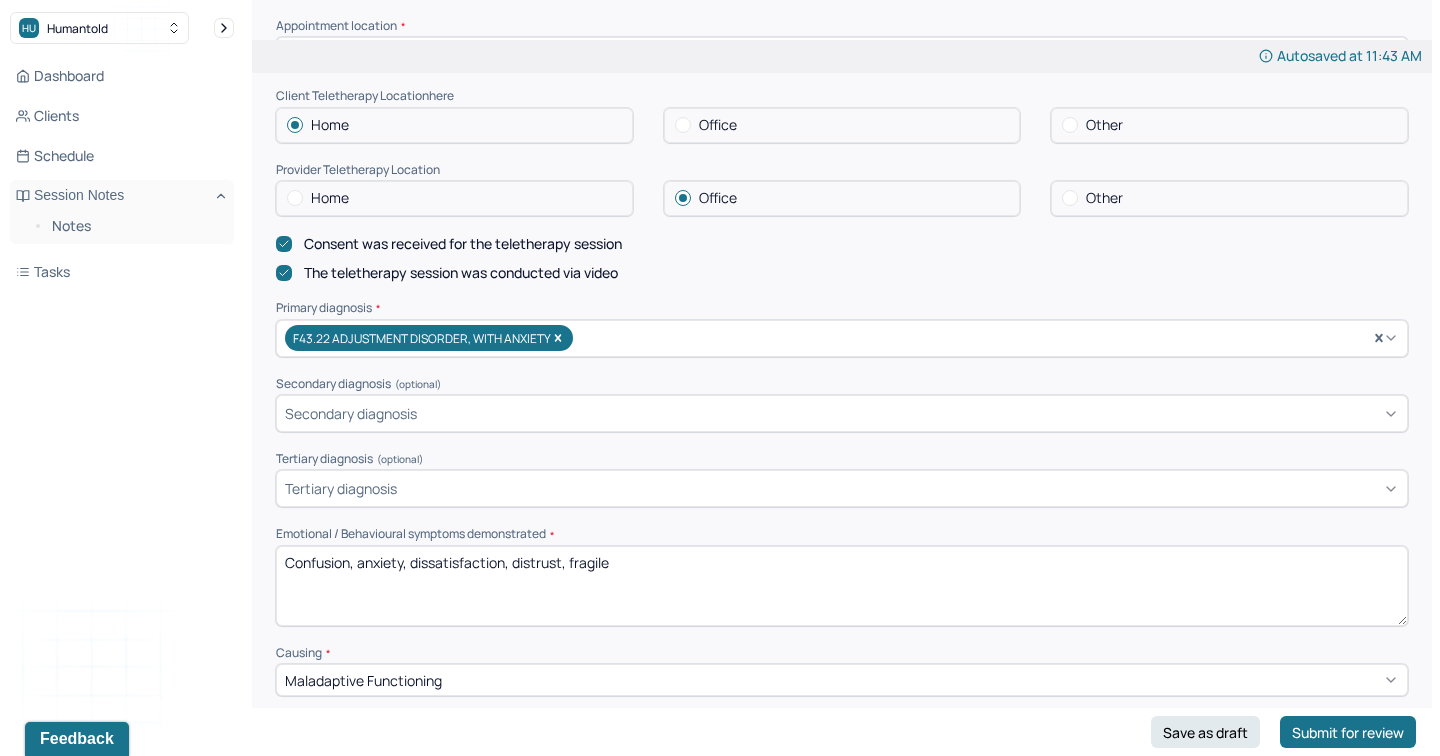 scroll, scrollTop: 478, scrollLeft: 0, axis: vertical 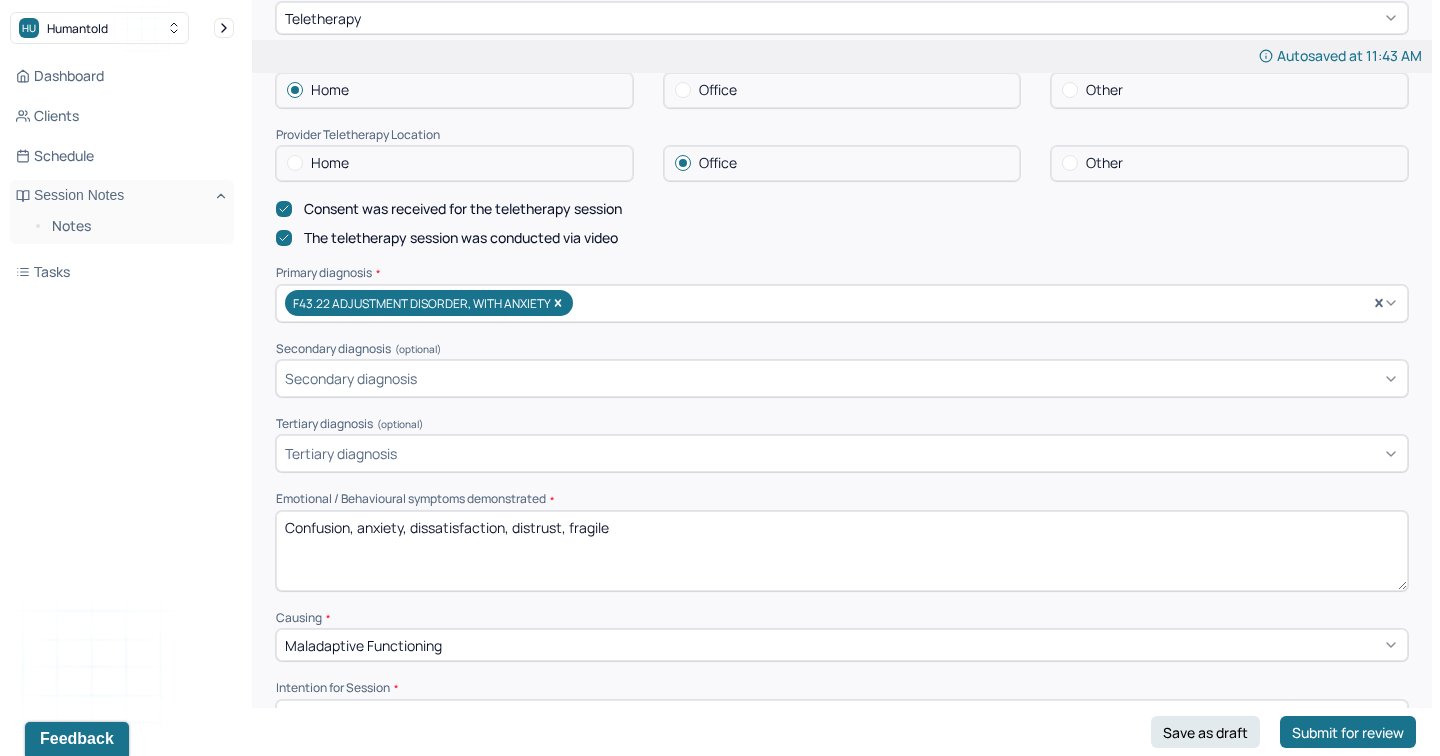 click on "Other" at bounding box center [1229, 90] 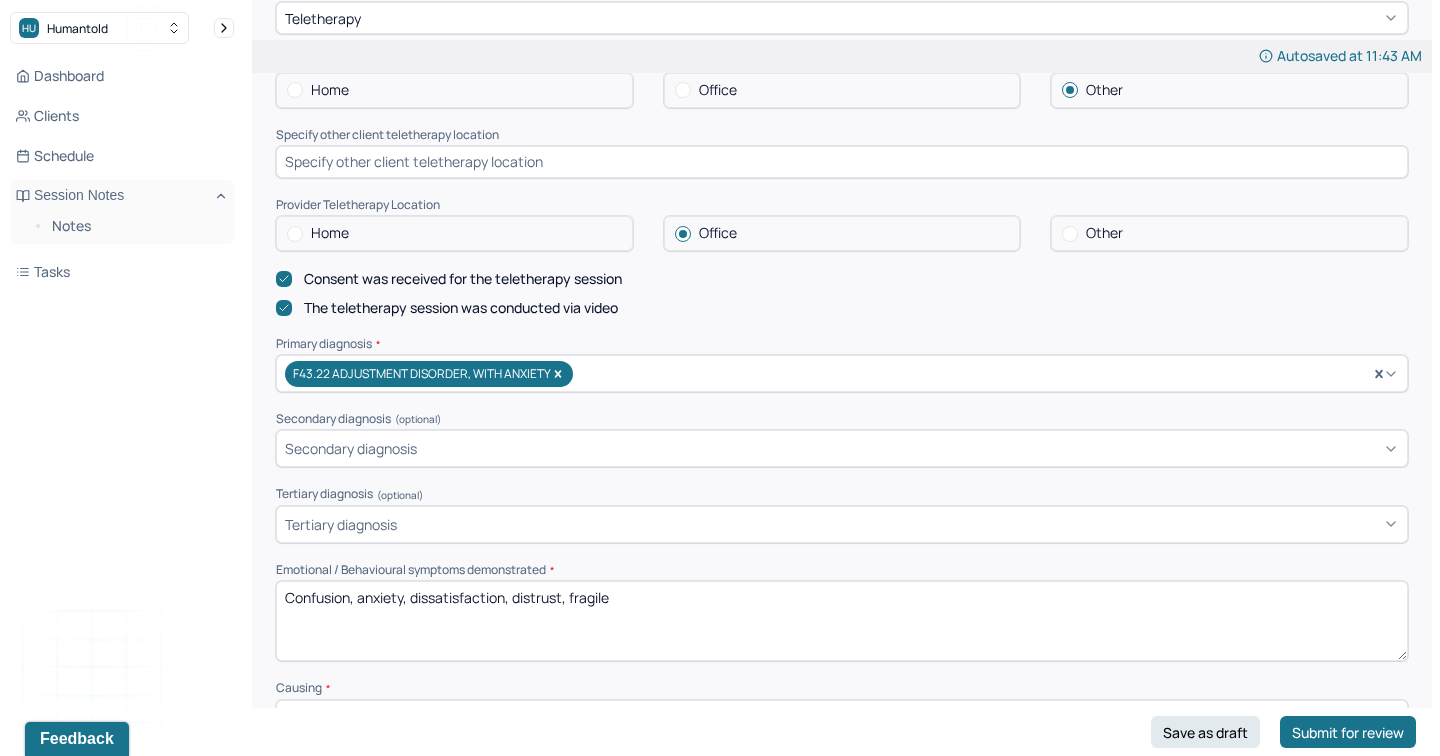 click at bounding box center (842, 162) 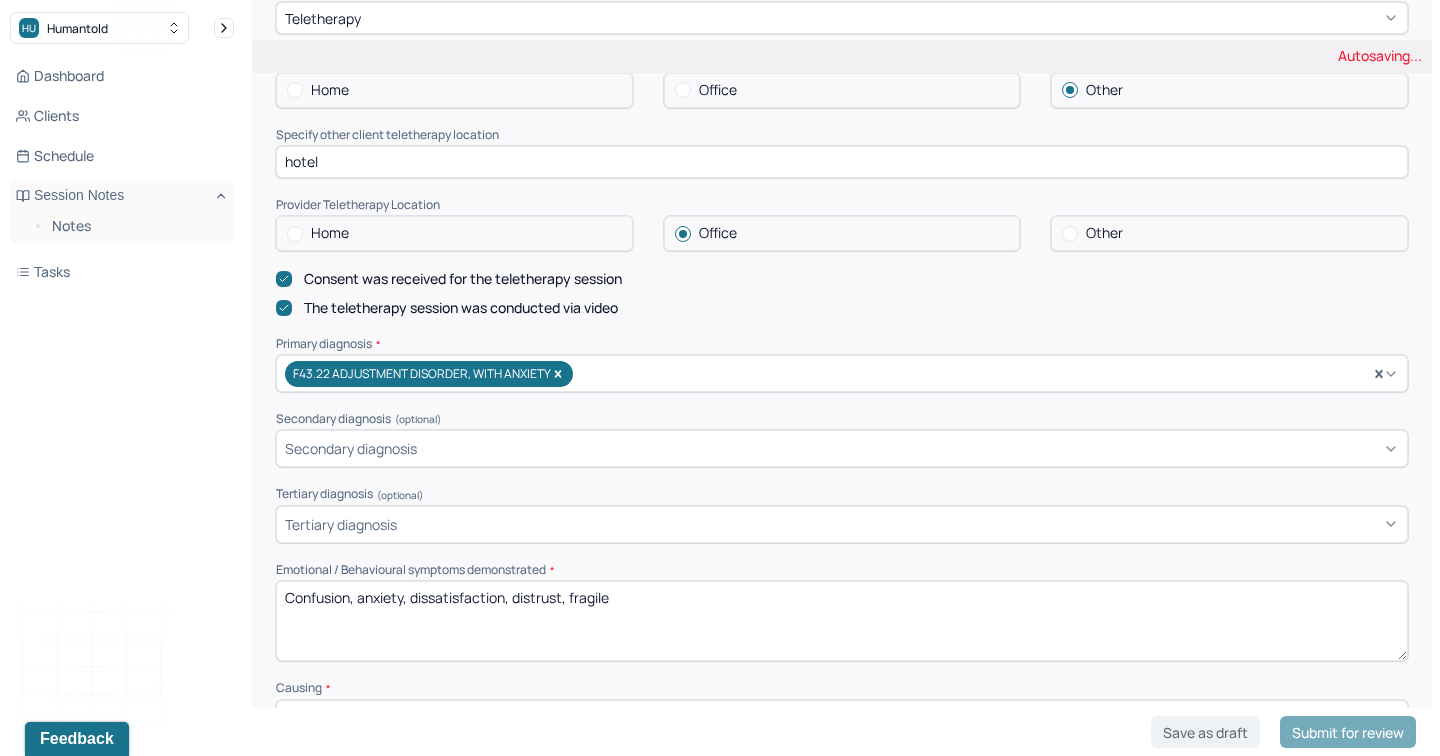 type on "hotel" 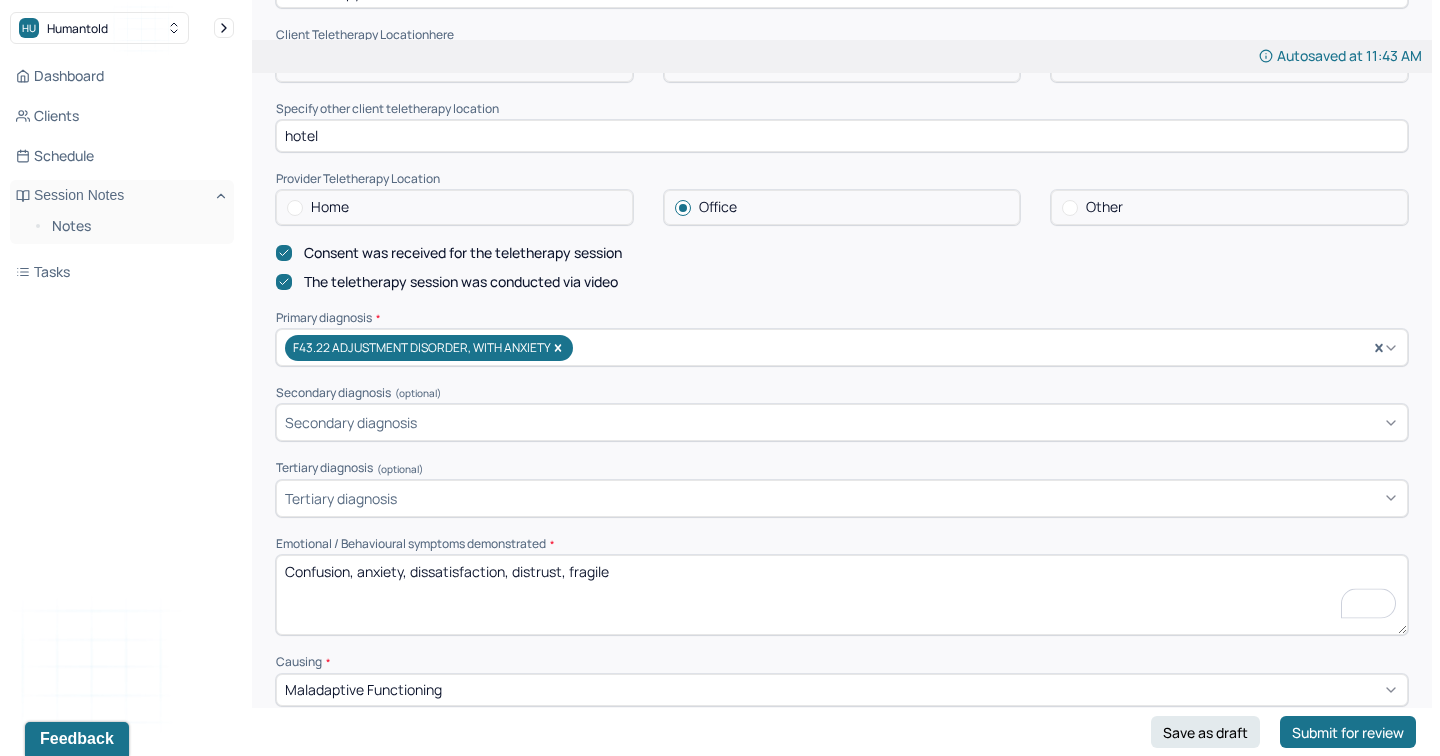 scroll, scrollTop: 605, scrollLeft: 0, axis: vertical 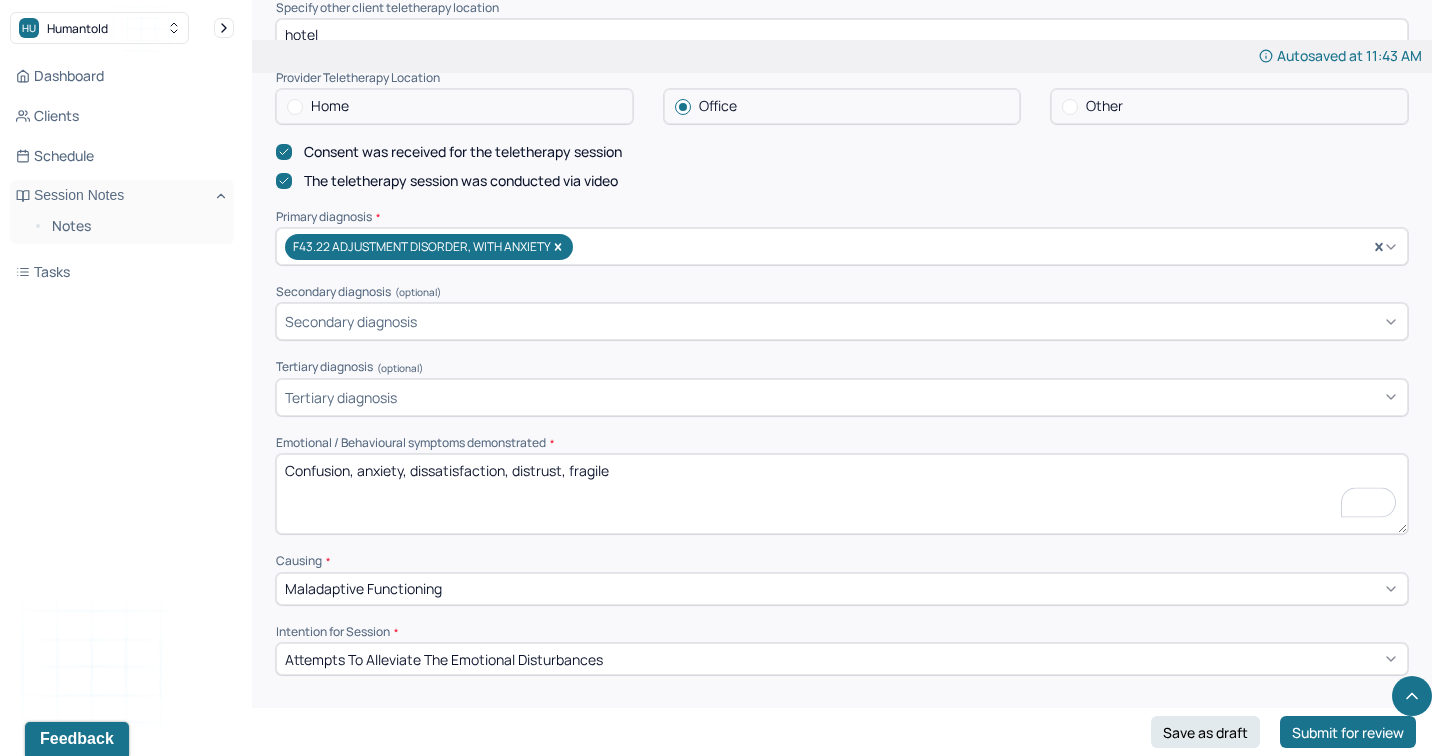 click on "Confusion, anxiety, dissatisfaction, distrust, fragile" at bounding box center (842, 494) 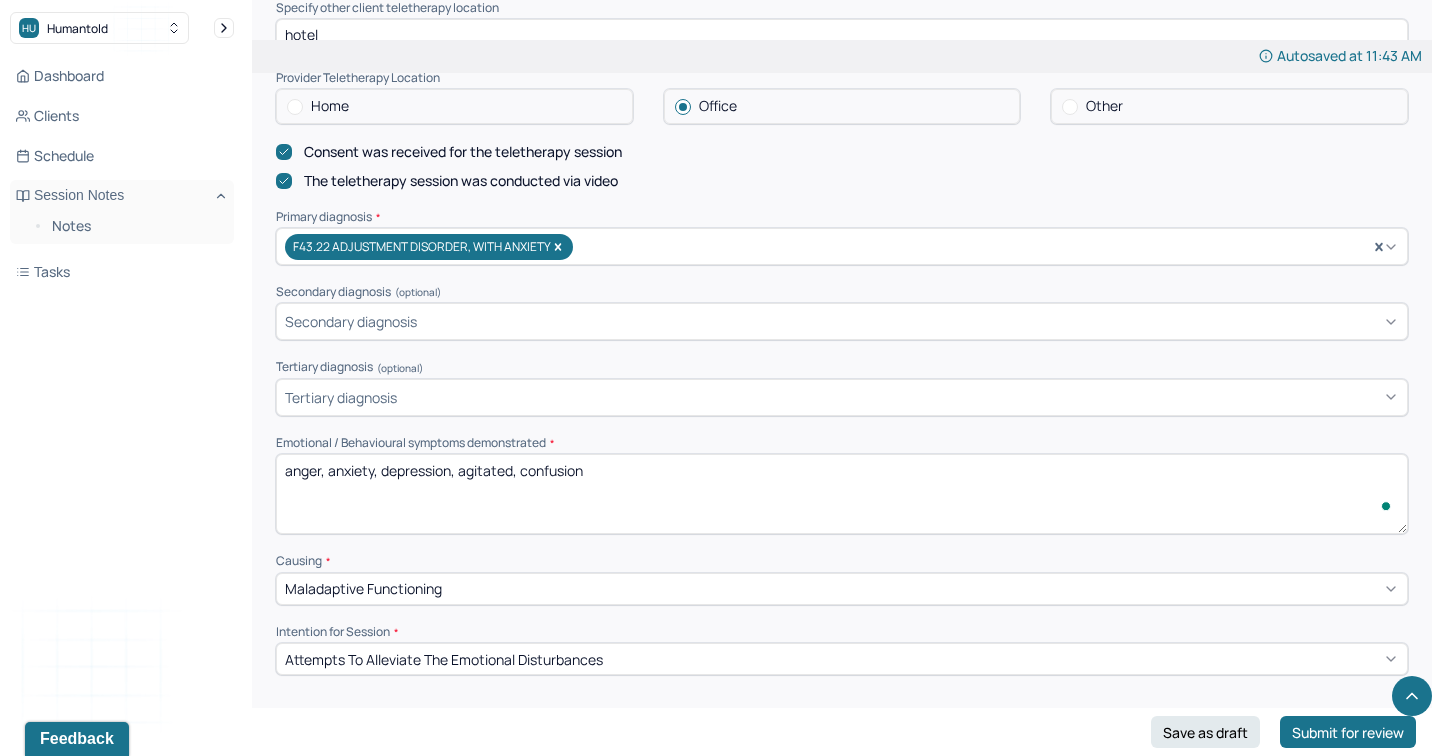 type on "anger, anxiety, depression, agitated, confusion" 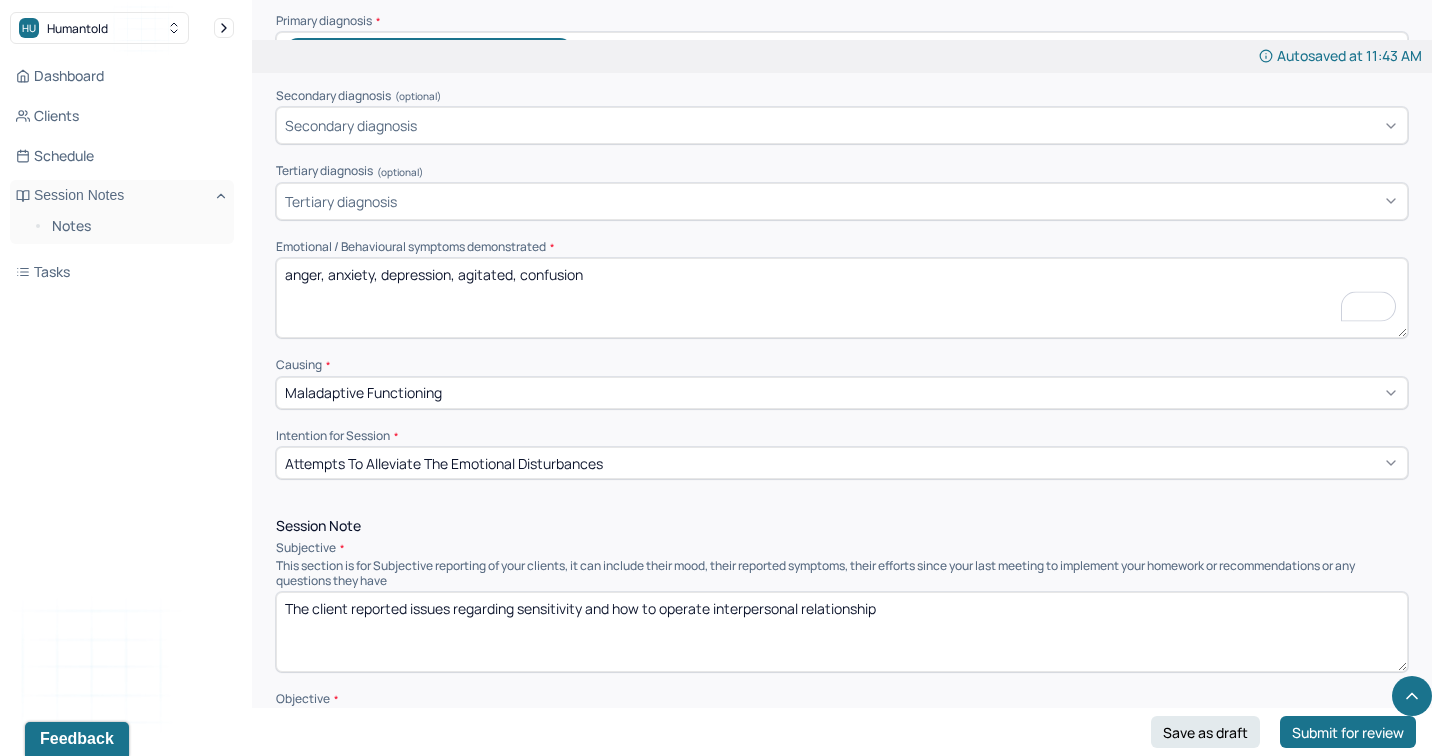 scroll, scrollTop: 867, scrollLeft: 0, axis: vertical 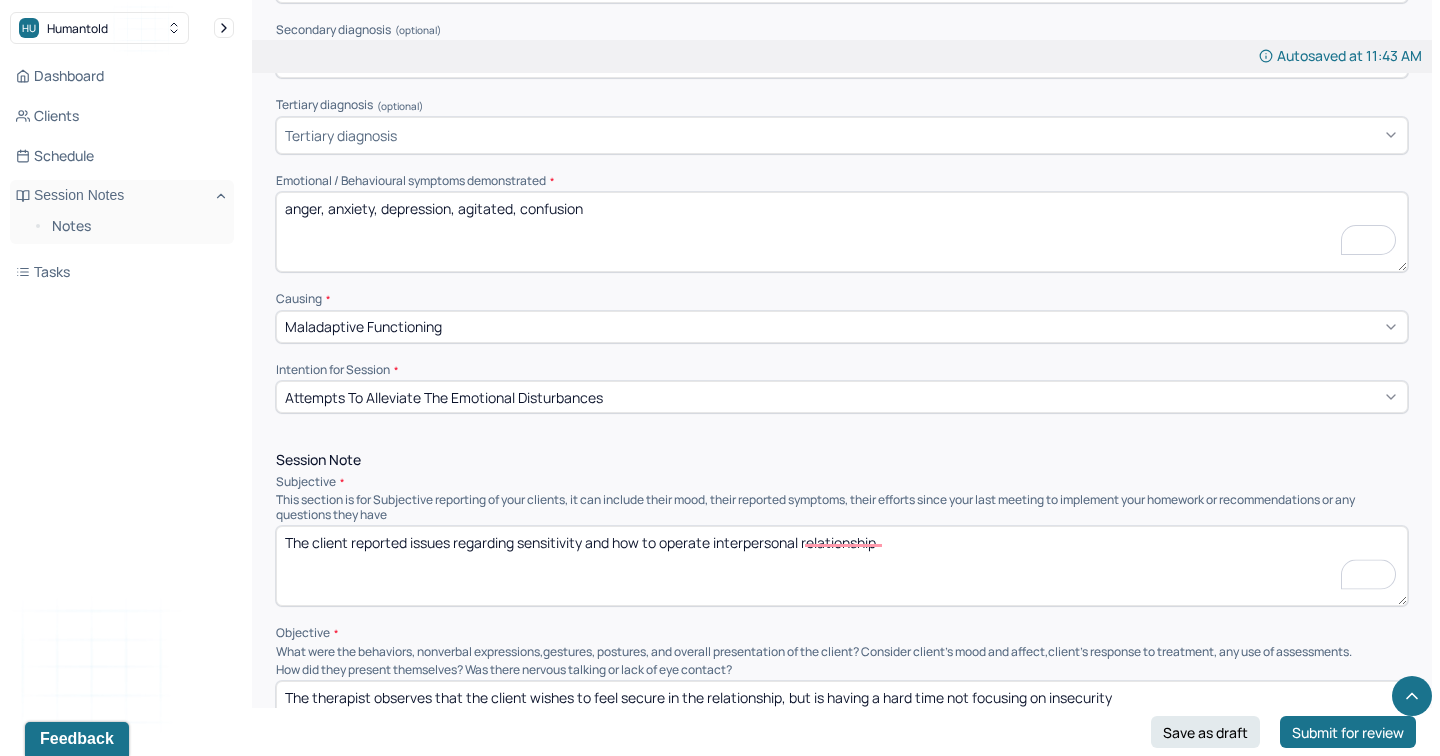 drag, startPoint x: 886, startPoint y: 546, endPoint x: 522, endPoint y: 541, distance: 364.03433 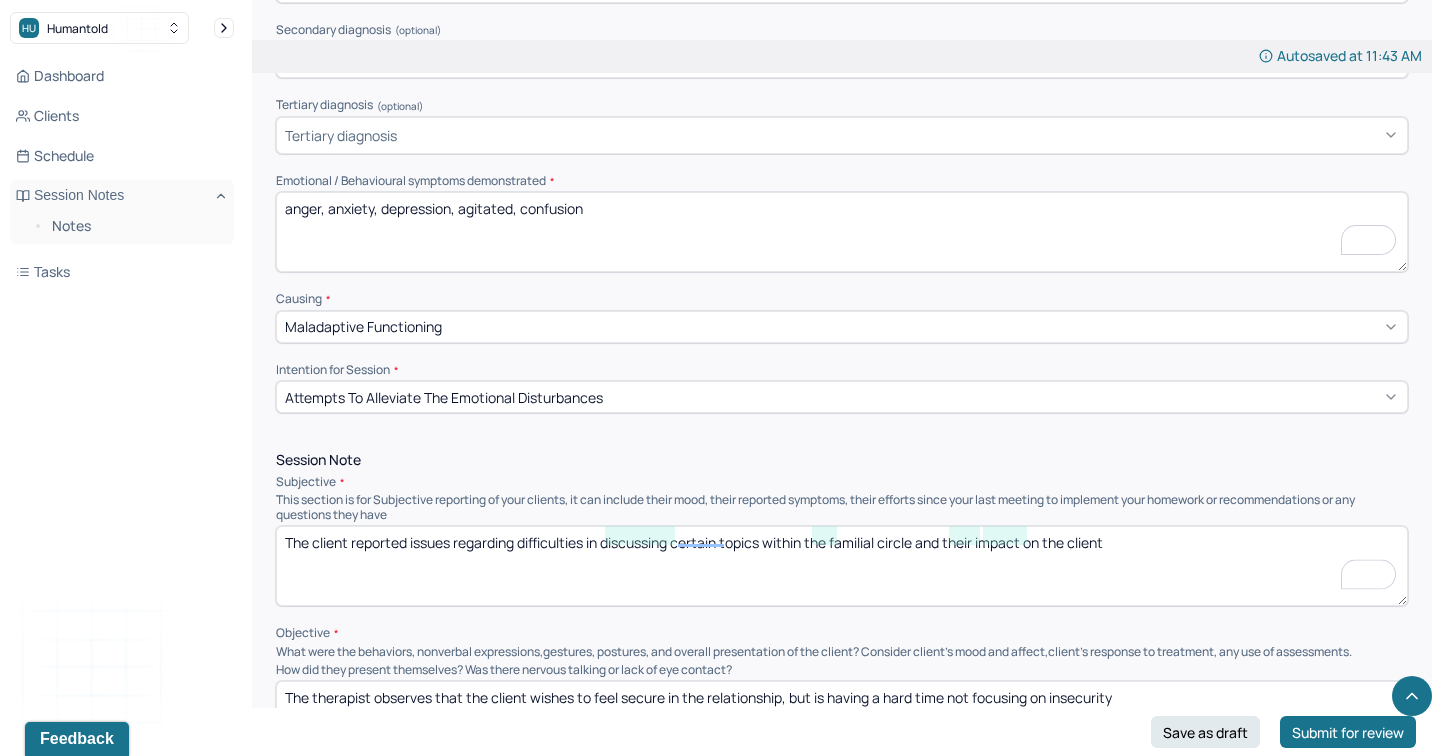 click on "The client reported issues regarding difficulties in discuss certain topics within familial circle and it's imapct on the client" at bounding box center [842, 566] 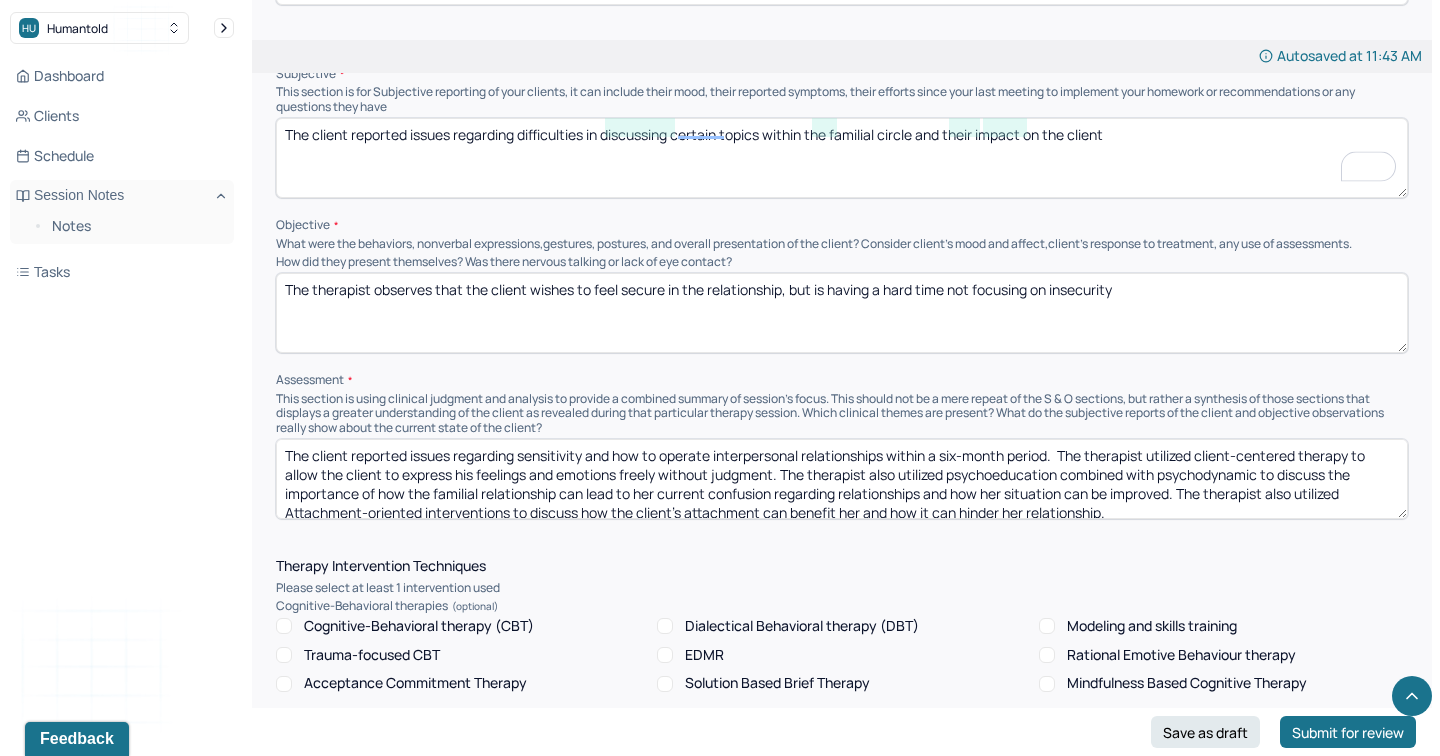 scroll, scrollTop: 1218, scrollLeft: 0, axis: vertical 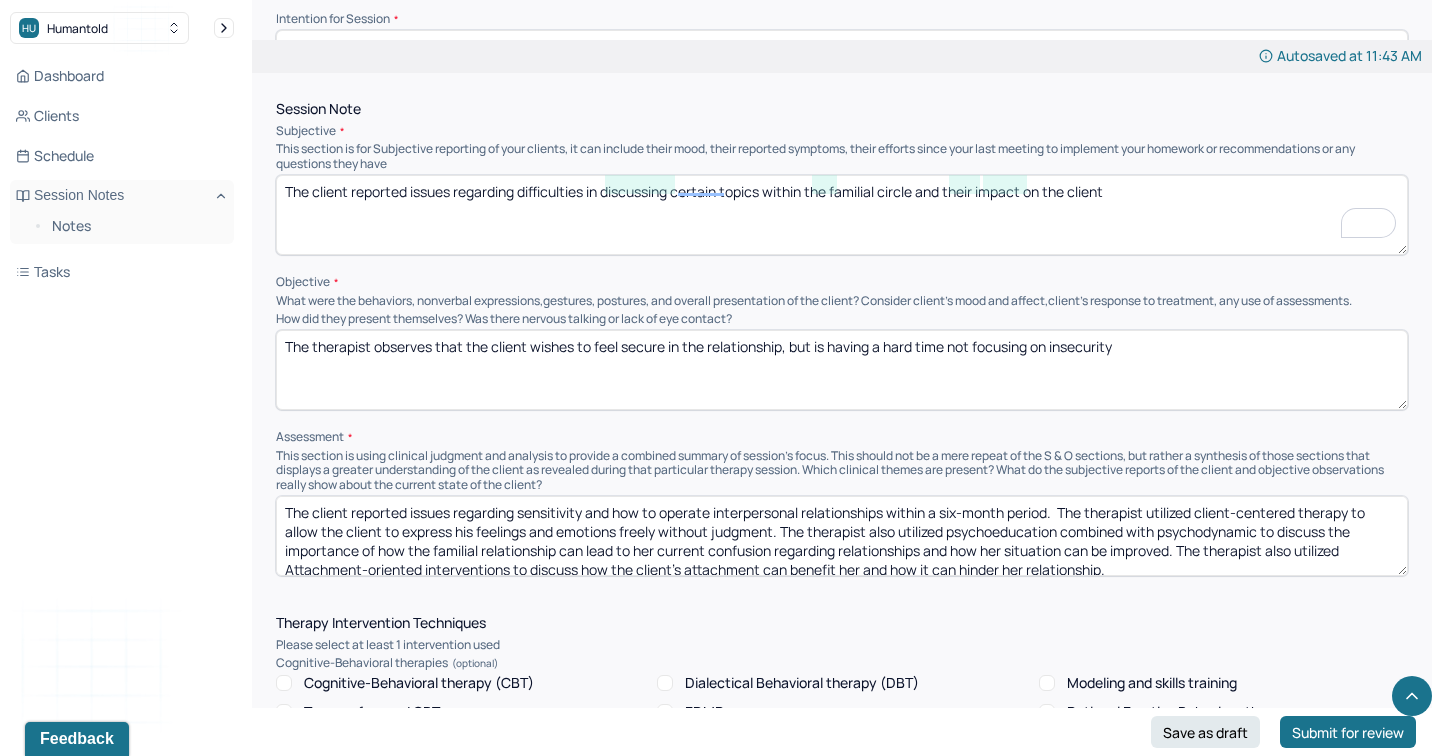 type on "The client reported issues regarding difficulties in discussing certain topics within the familial circle and their impact on the client" 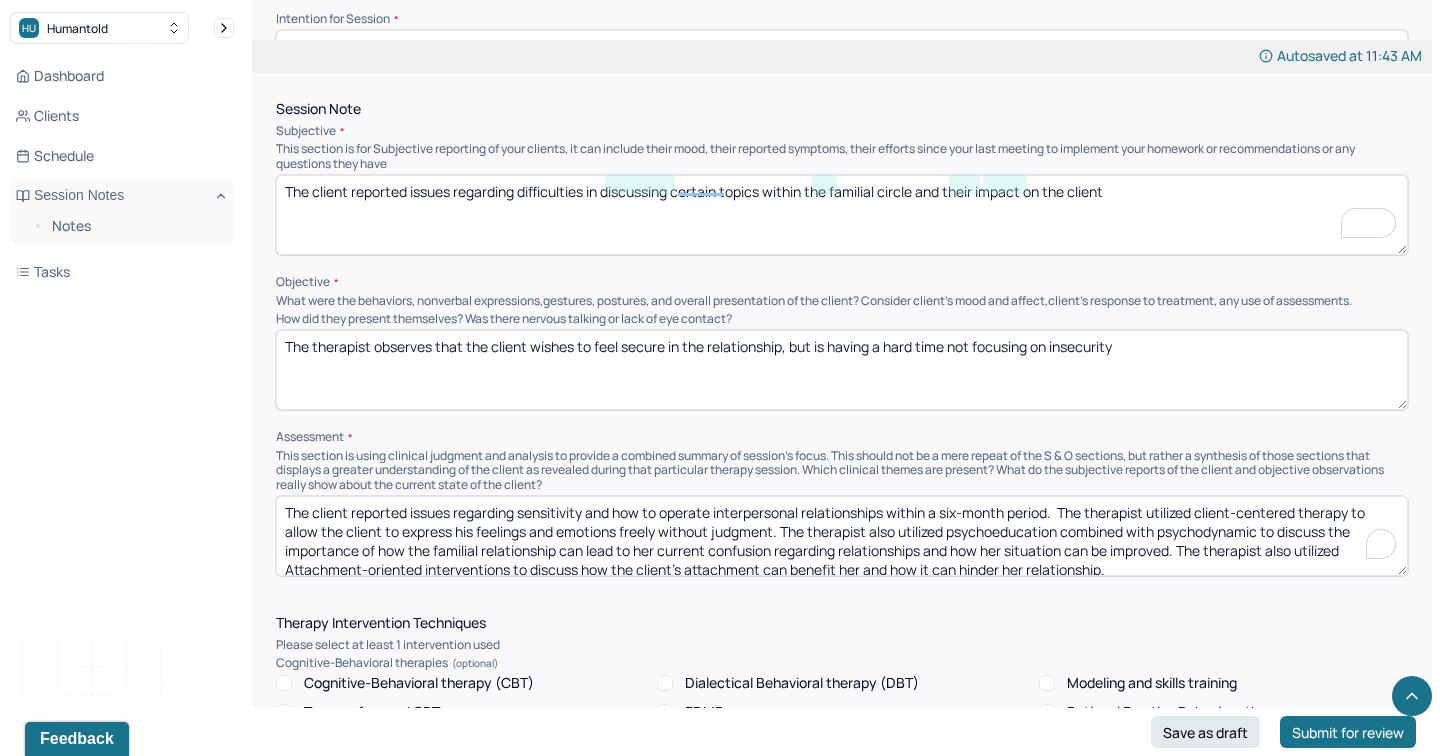 drag, startPoint x: 888, startPoint y: 500, endPoint x: 386, endPoint y: 470, distance: 502.89563 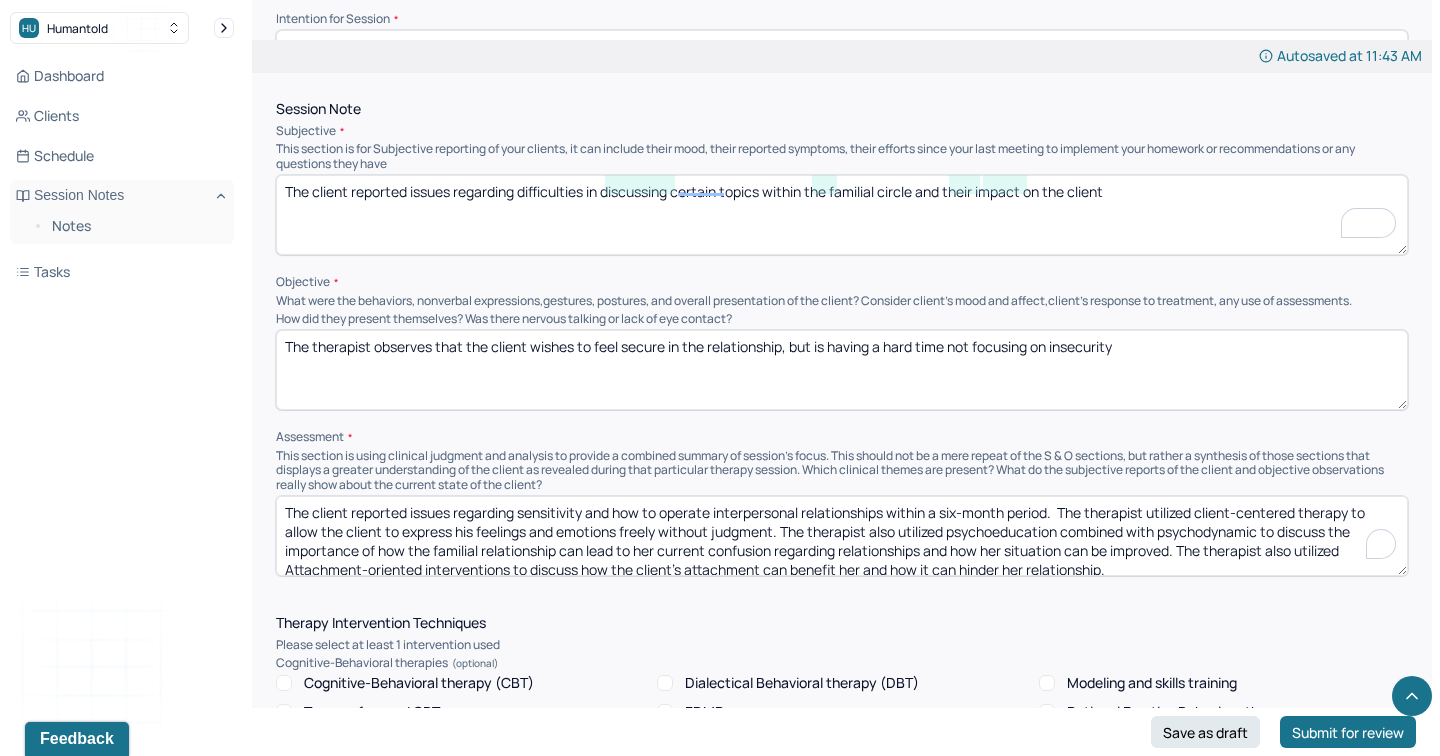 click on "Session Note Subjective This section is for Subjective reporting of your clients, it can include their mood, their reported symptoms, their efforts since your last meeting to implement your homework or recommendations or any questions they have The client reported issues regarding difficulties in discussing certain topics within the familial circle and their impact on the client Objective What were the behaviors, nonverbal expressions,gestures, postures, and overall presentation of the client? Consider client's mood and affect,client's response to treatment, any use of assessments. How did they present themselves? Was there nervous talking or lack of eye contact? The therapist observes that the client wishes to feel secure in the relationship, but is having a hard time not focusing on insecurity Assessment" at bounding box center [842, 339] 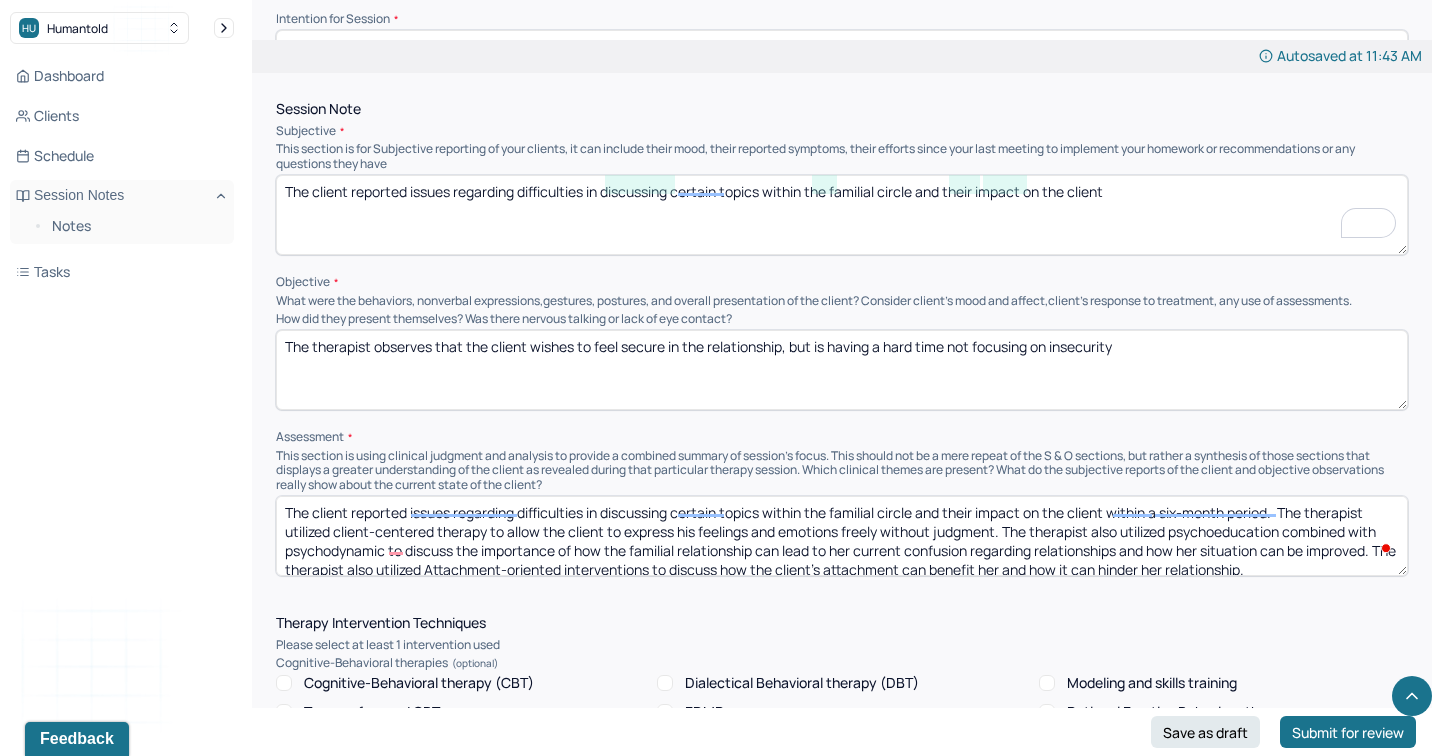 type on "The client reported issues regarding difficulties in discussing certain topics within the familial circle and their impact on the client within a six-month period.  The therapist utilized client-centered therapy to allow the client to express his feelings and emotions freely without judgment. The therapist also utilized psychoeducation combined with psychodynamic to discuss the importance of how the familial relationship can lead to her current confusion regarding relationships and how her situation can be improved. The therapist also utilized Attachment-oriented interventions to discuss how the client's attachment can benefit her and how it can hinder her relationship." 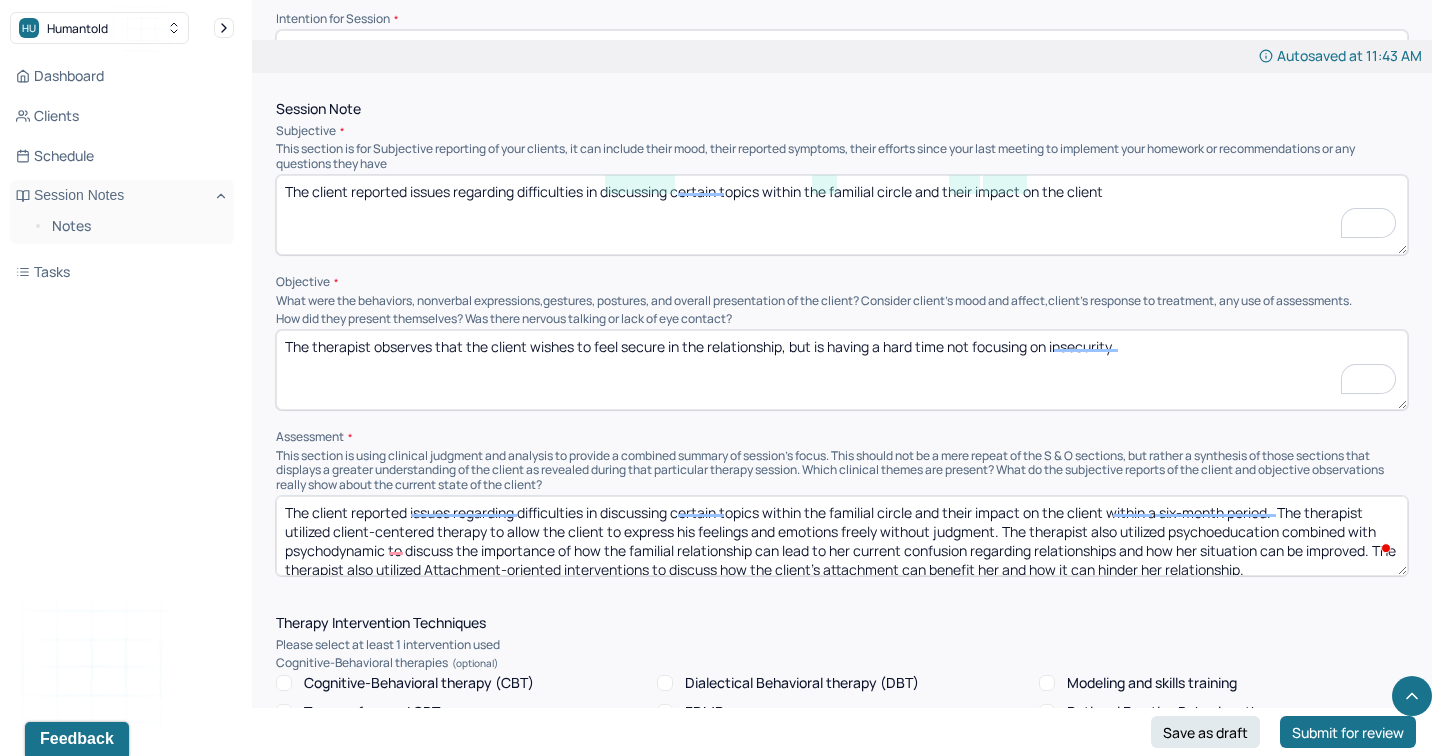 drag, startPoint x: 1192, startPoint y: 351, endPoint x: 535, endPoint y: 335, distance: 657.1948 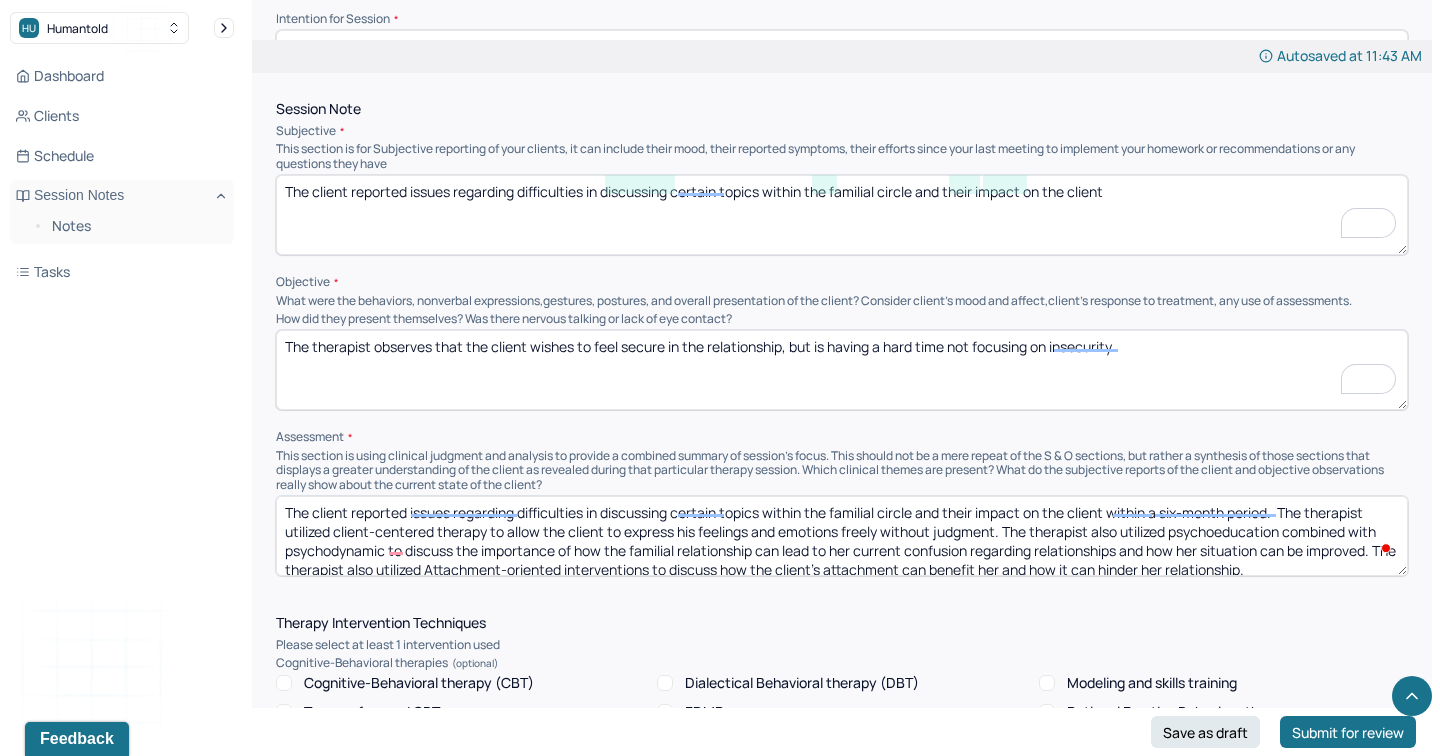 click on "The therapist observes that the client wishes to feel secure in the relationship, but is having a hard time not focusing on insecurity" at bounding box center [842, 370] 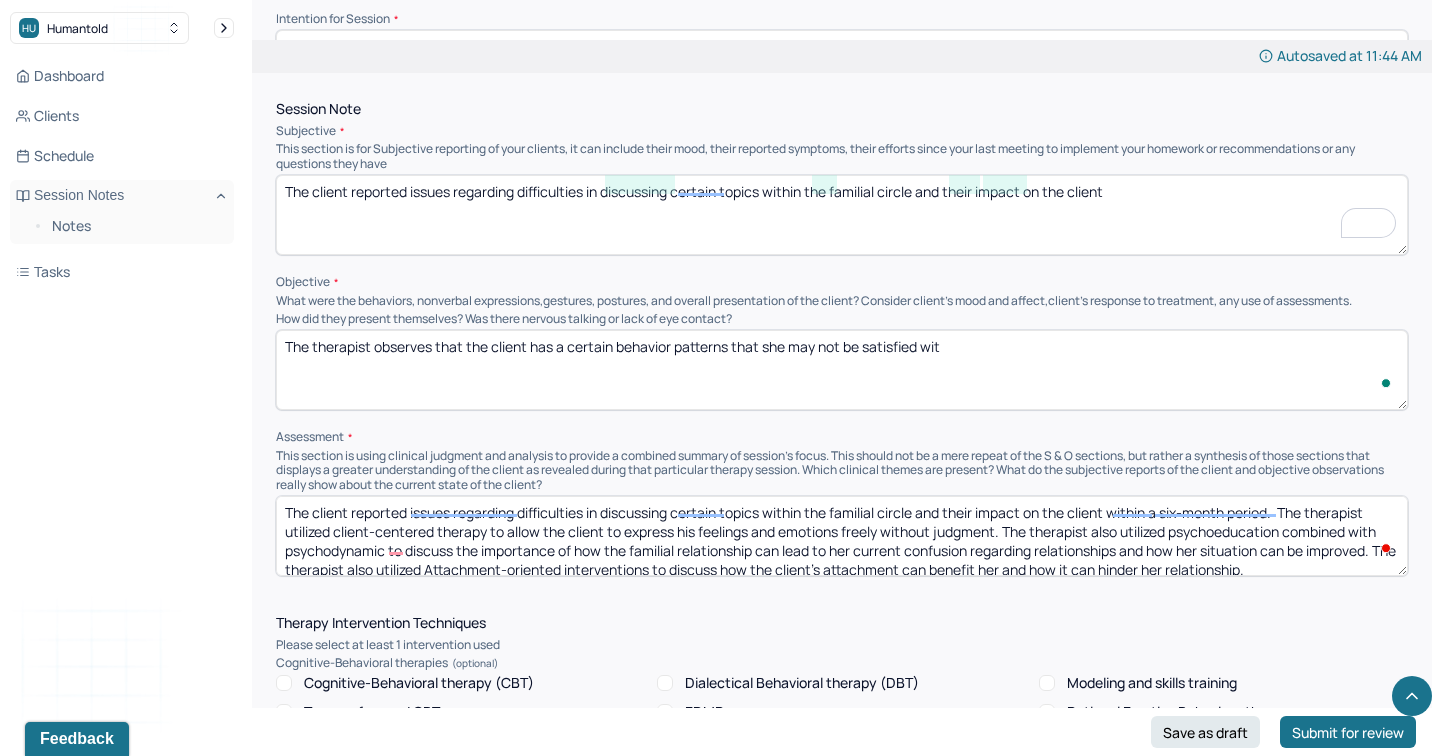 type on "The therapist observes that the client has a certain behavior patterns that she may not be satisfied with" 